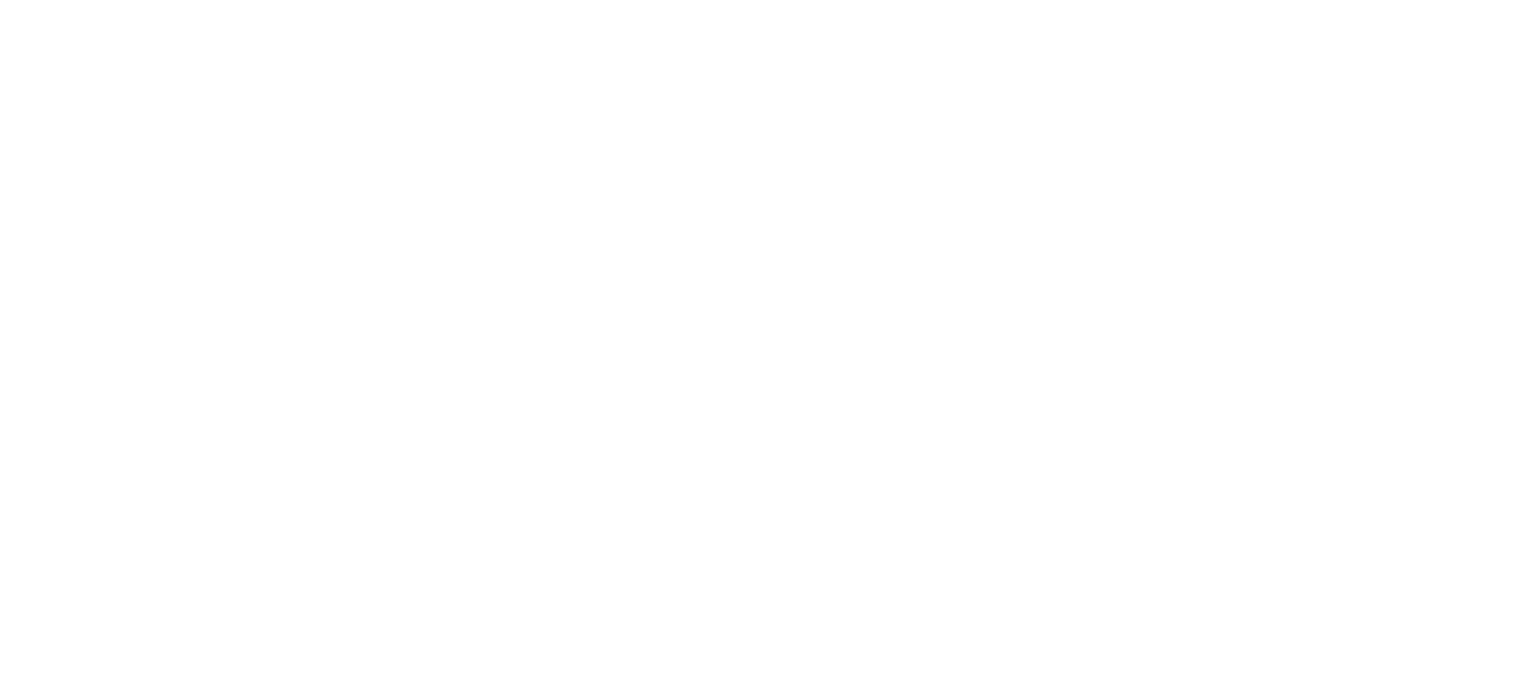 scroll, scrollTop: 0, scrollLeft: 0, axis: both 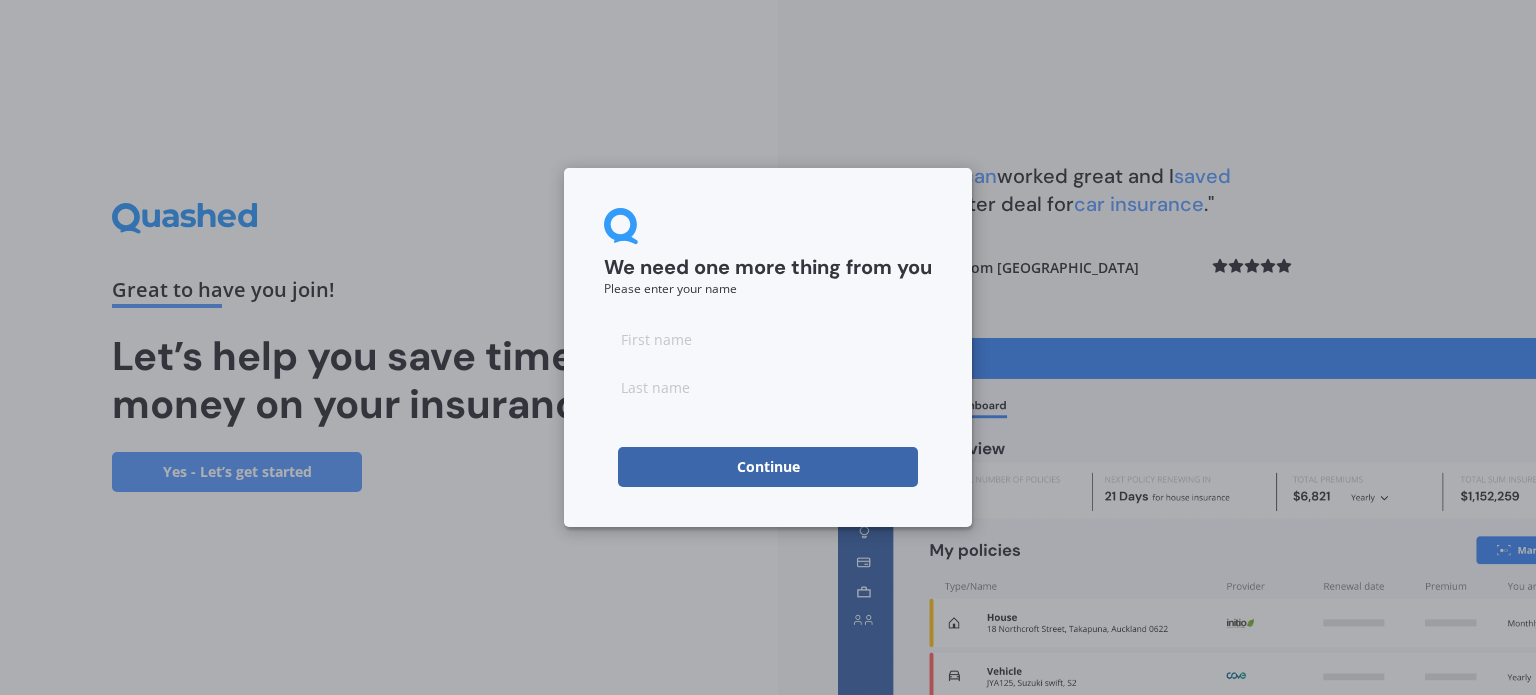 click at bounding box center [768, 339] 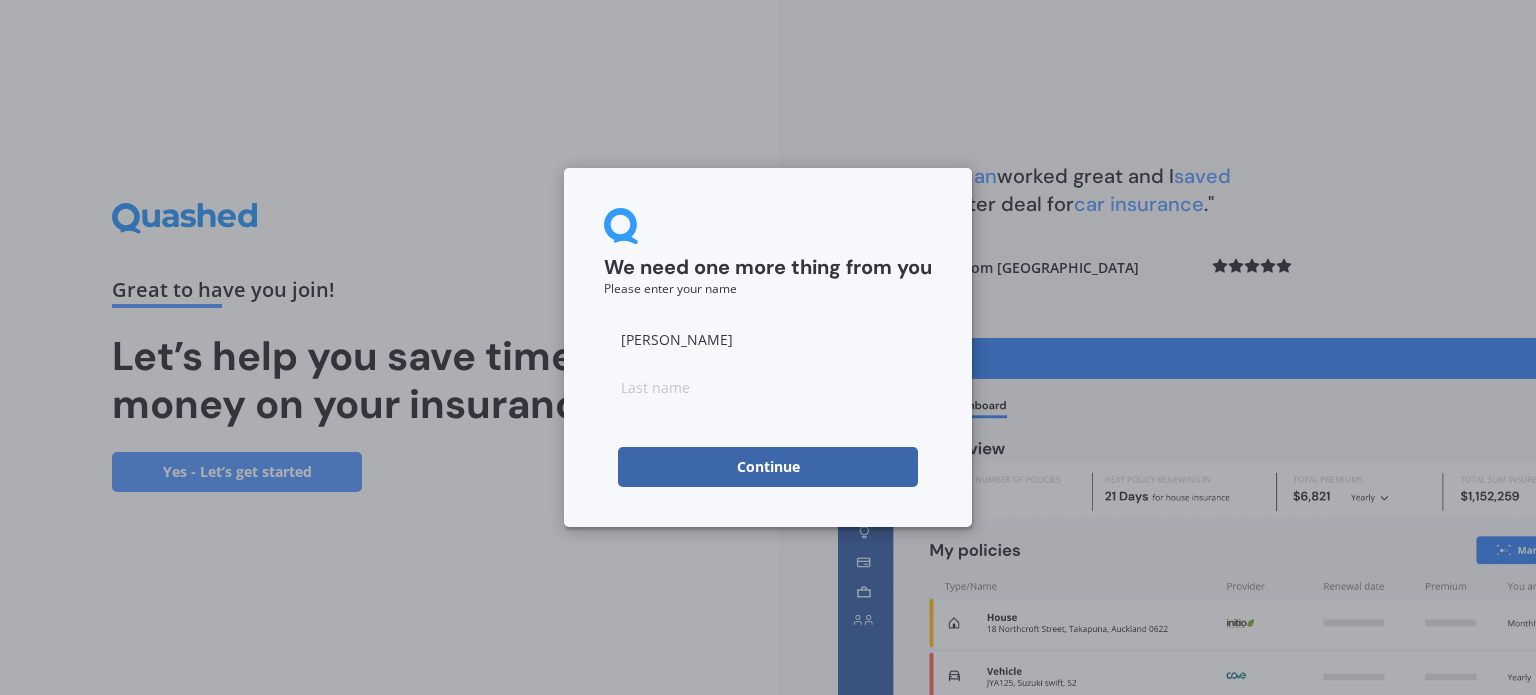 type on "[PERSON_NAME]" 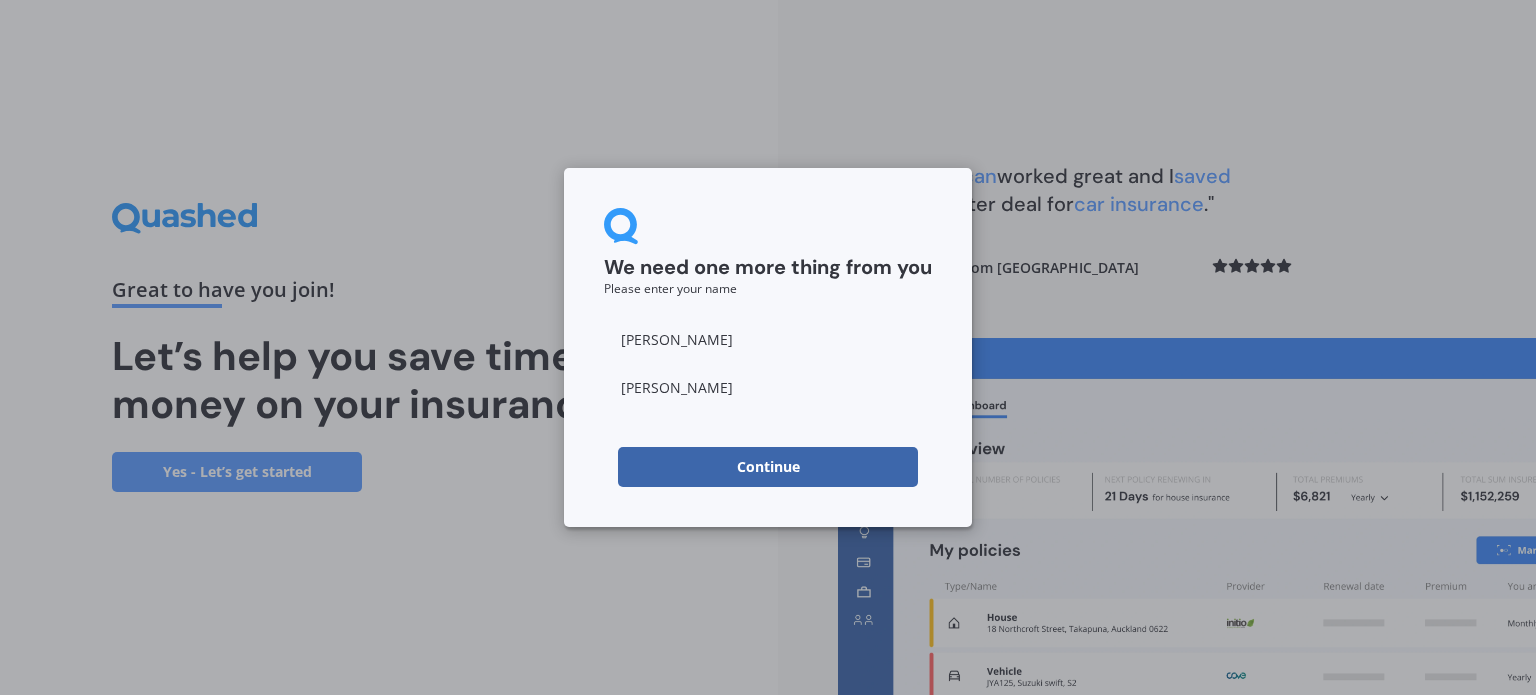 type on "[PERSON_NAME]" 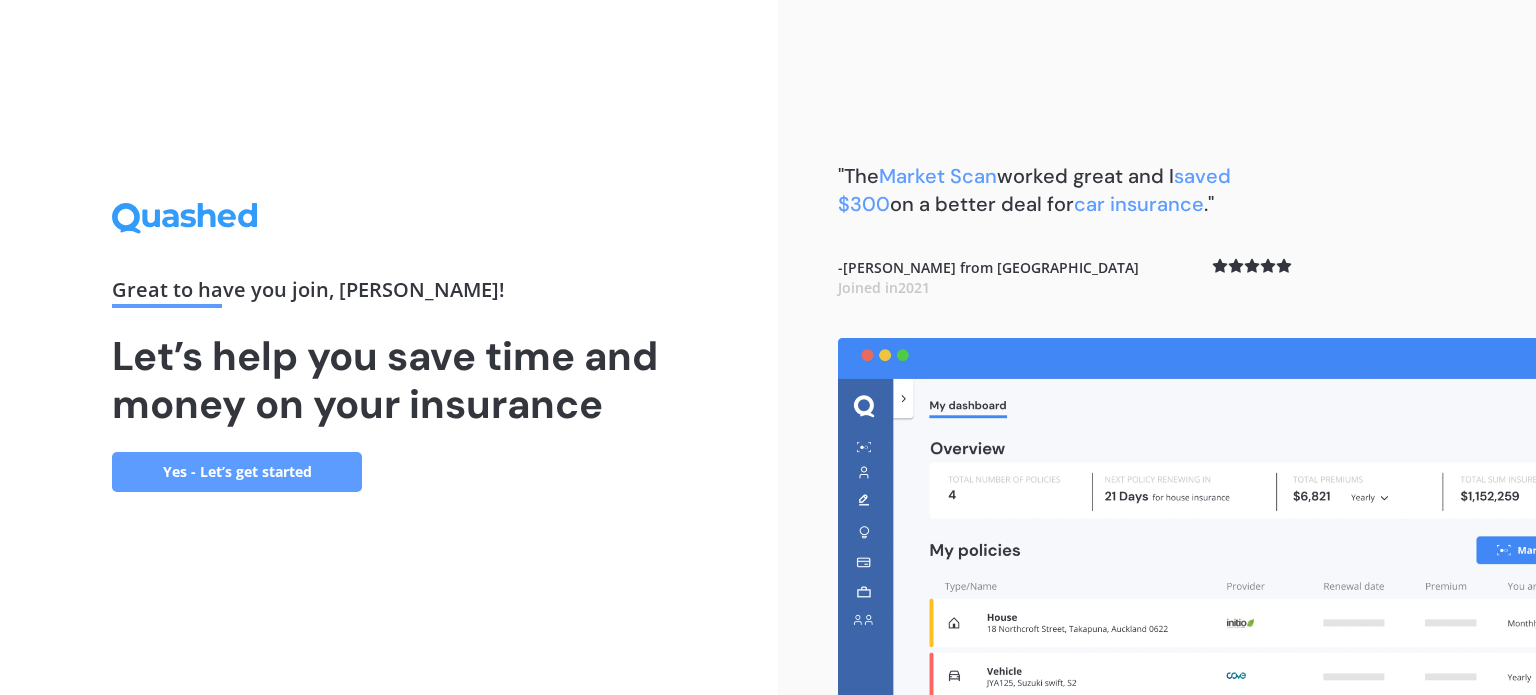 click on "Yes - Let’s get started" at bounding box center [237, 472] 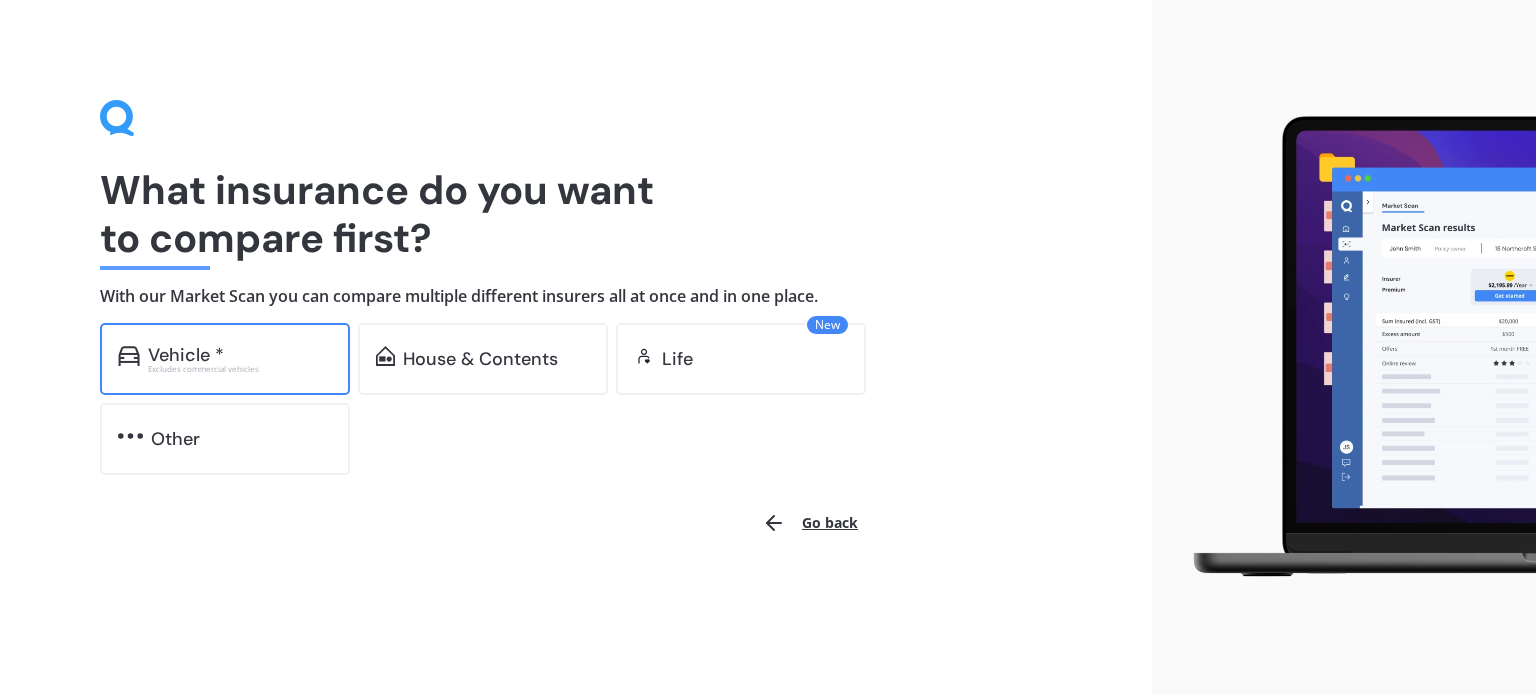 click on "Excludes commercial vehicles" at bounding box center [240, 369] 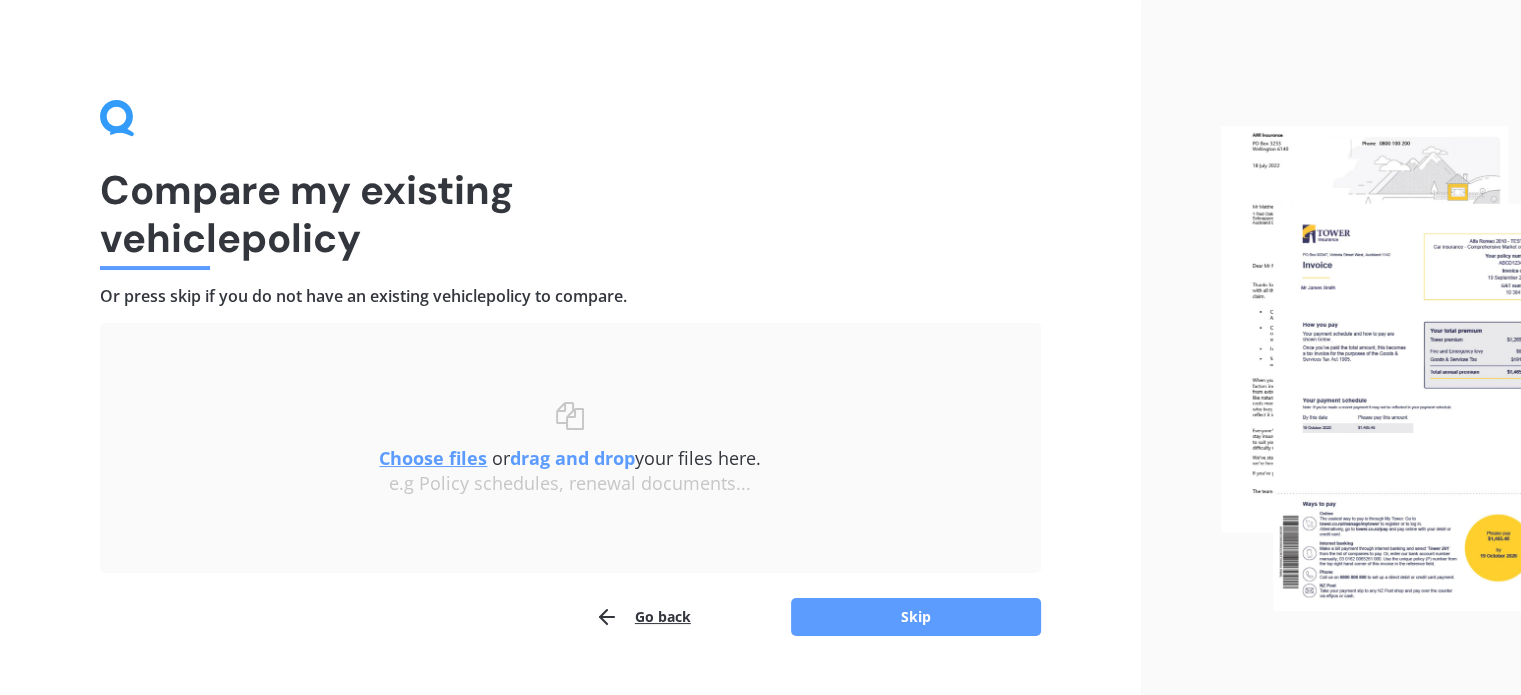 click on "Go back" at bounding box center [643, 617] 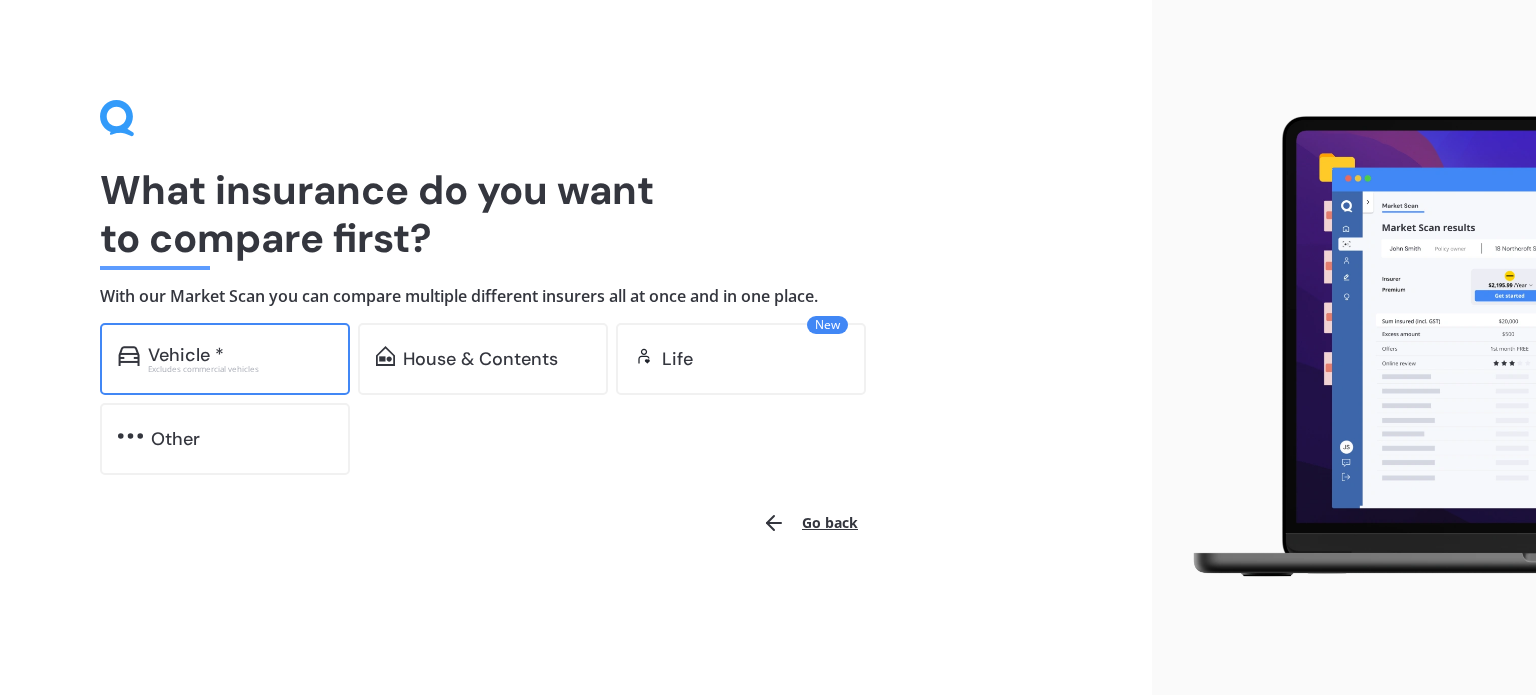 click on "Vehicle *" at bounding box center (240, 355) 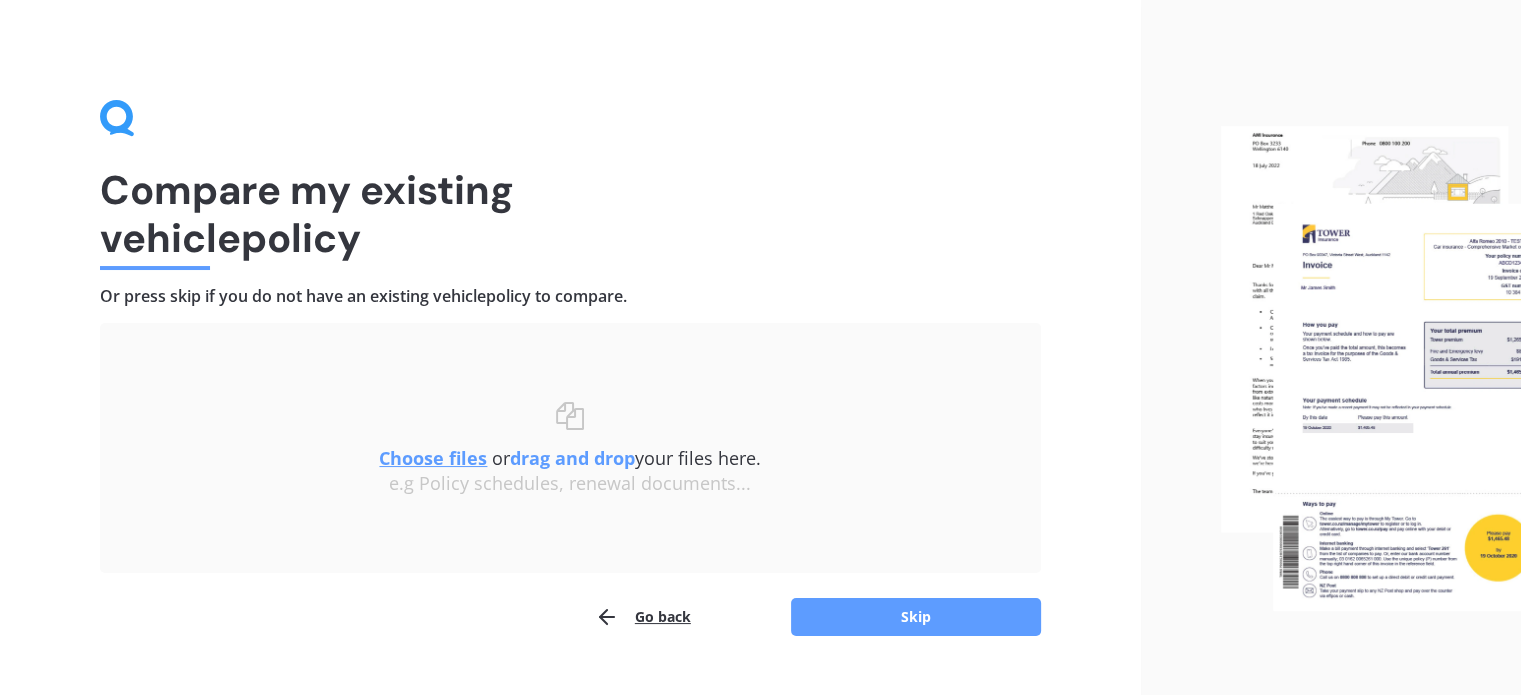 click on "Choose files" at bounding box center [433, 458] 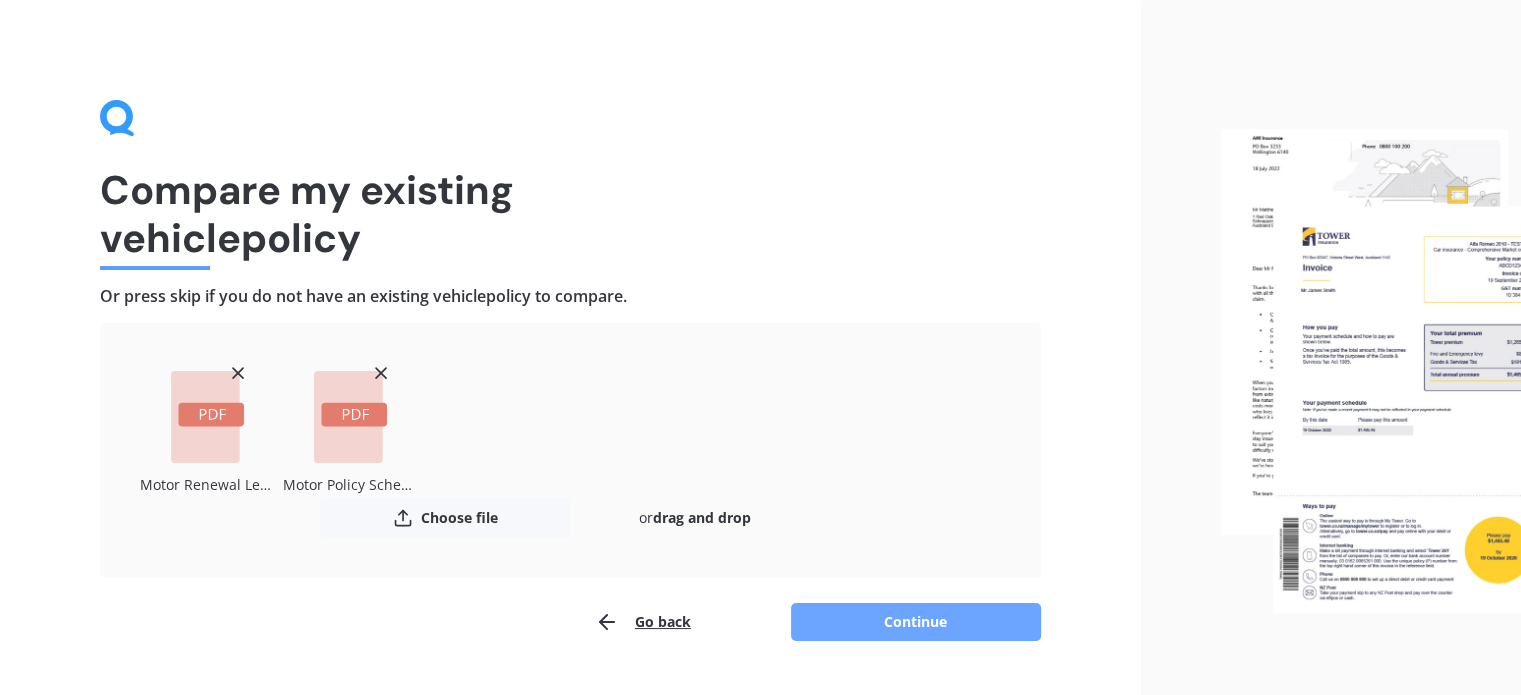 click on "Continue" at bounding box center [916, 622] 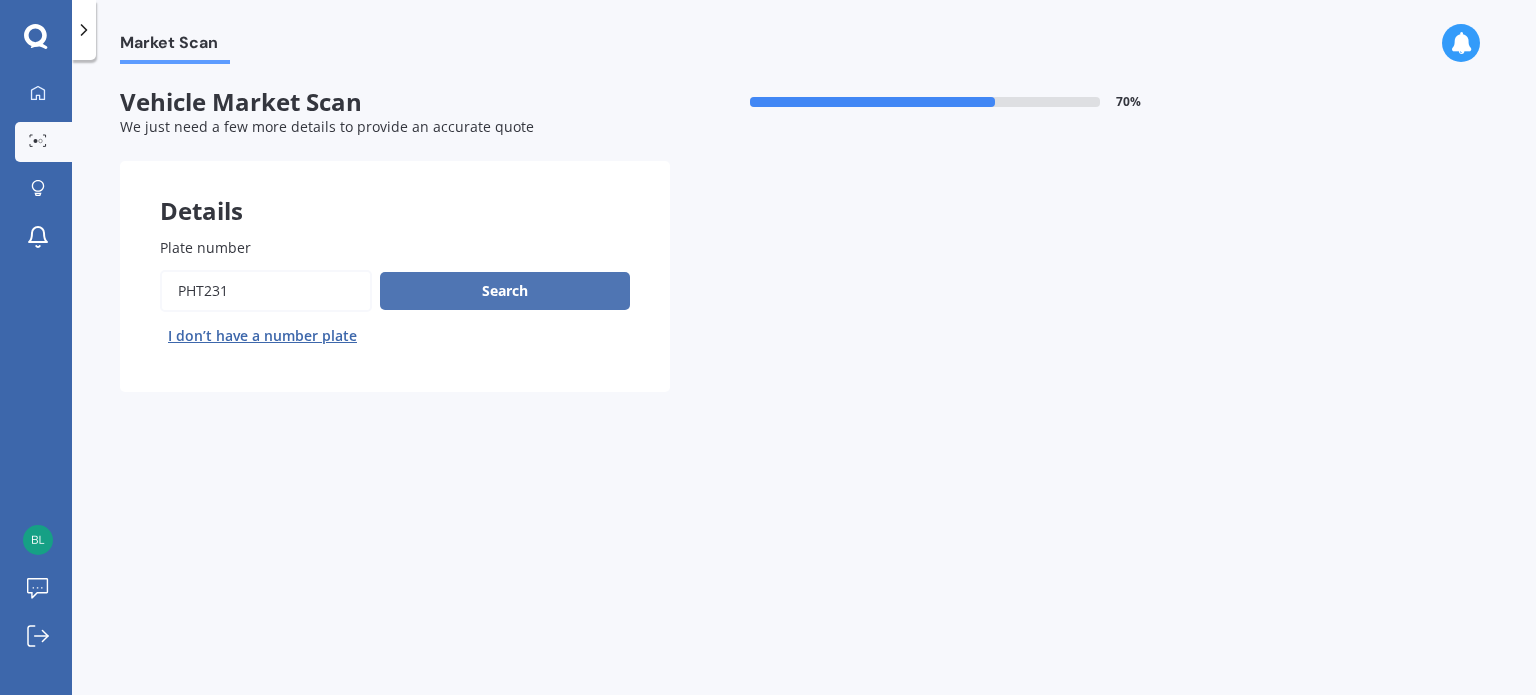 click on "Search" at bounding box center [505, 291] 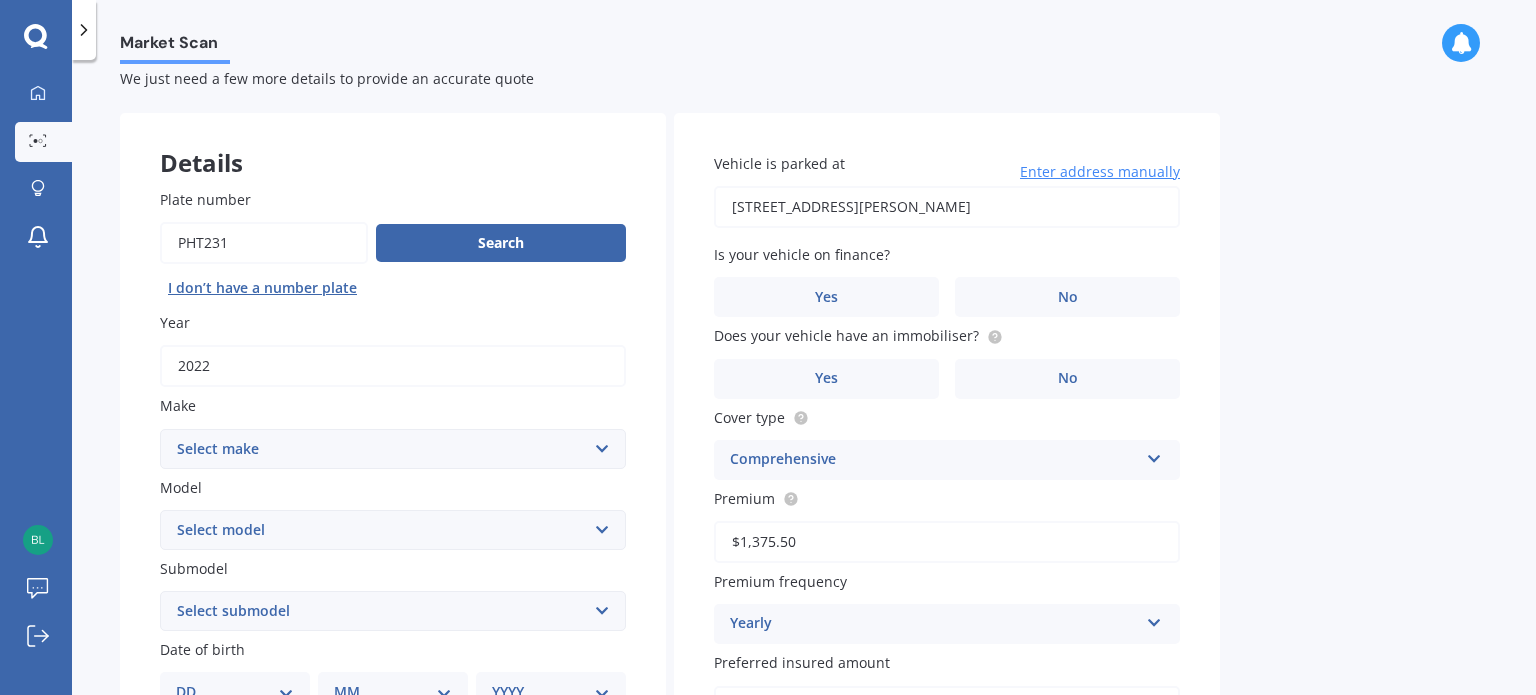 scroll, scrollTop: 47, scrollLeft: 0, axis: vertical 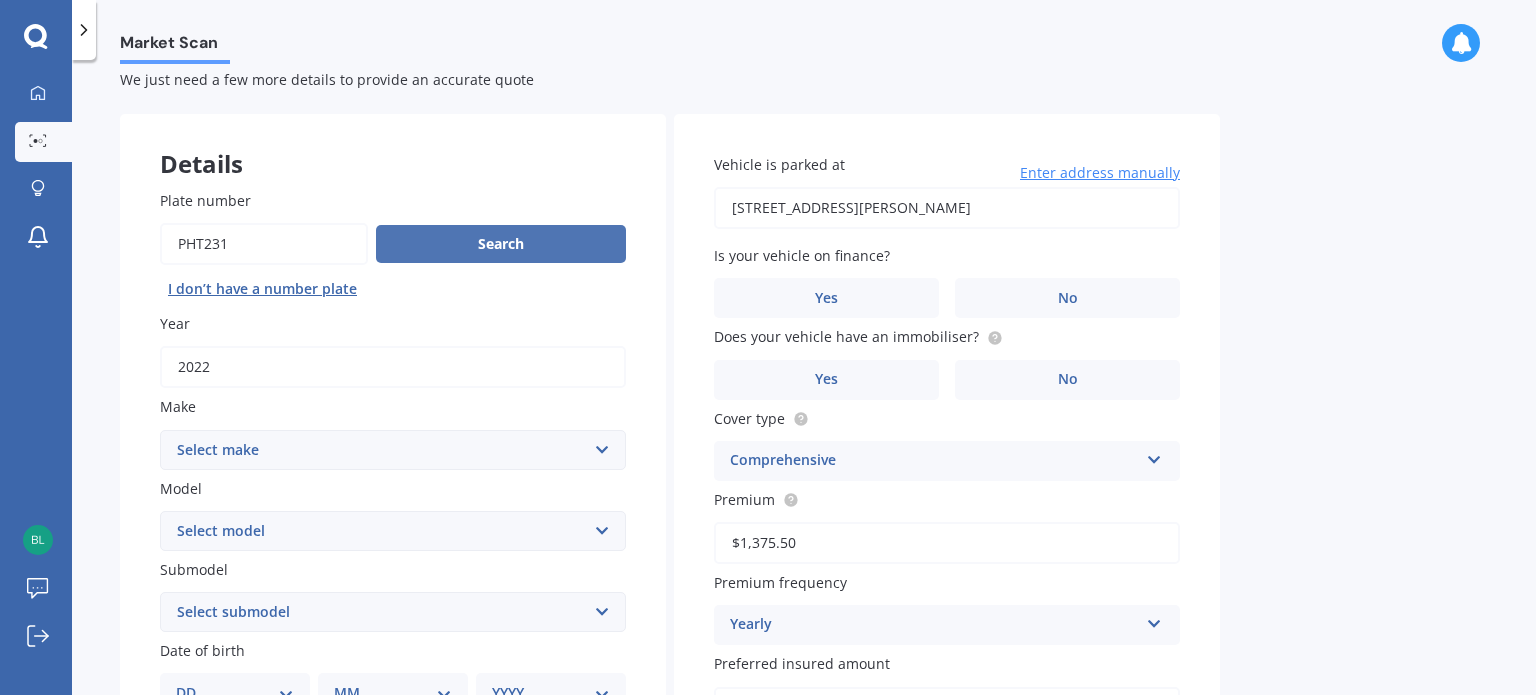 click on "Search" at bounding box center [501, 244] 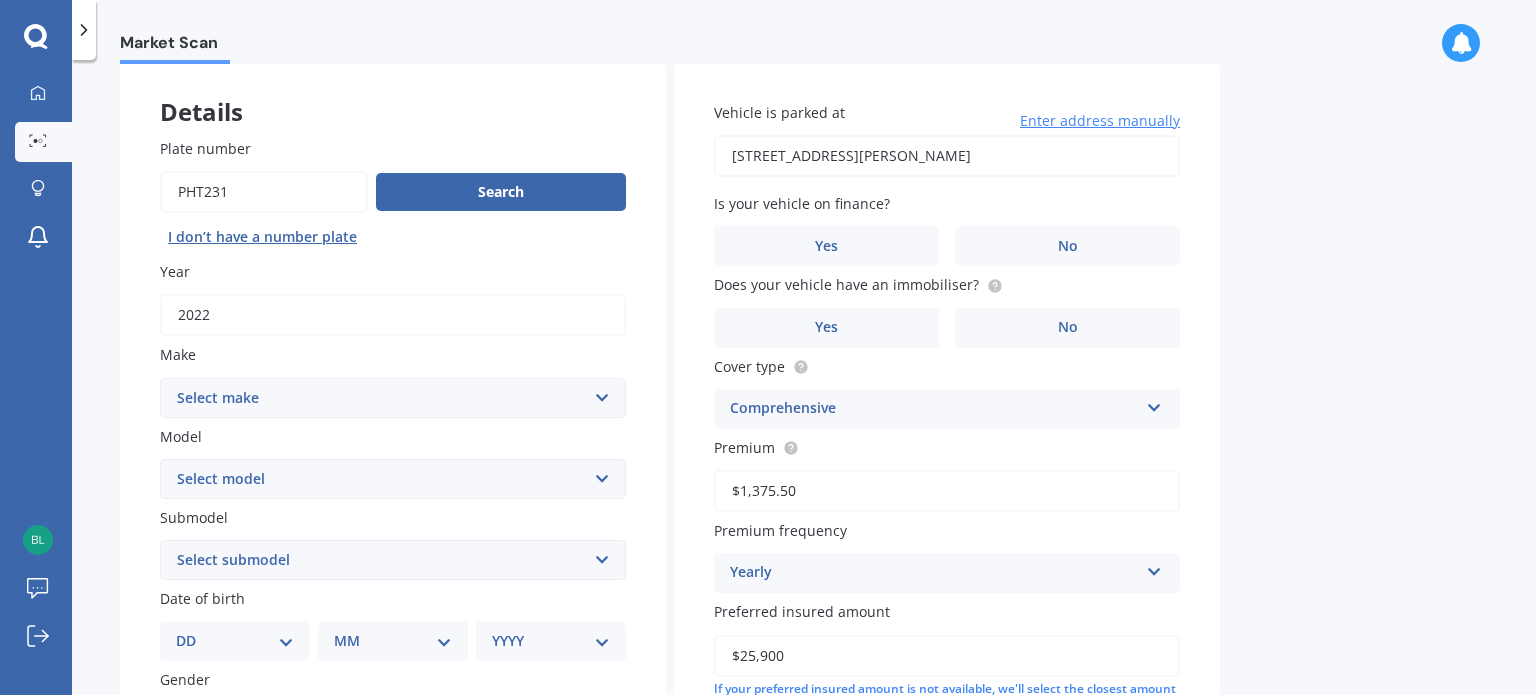 scroll, scrollTop: 124, scrollLeft: 0, axis: vertical 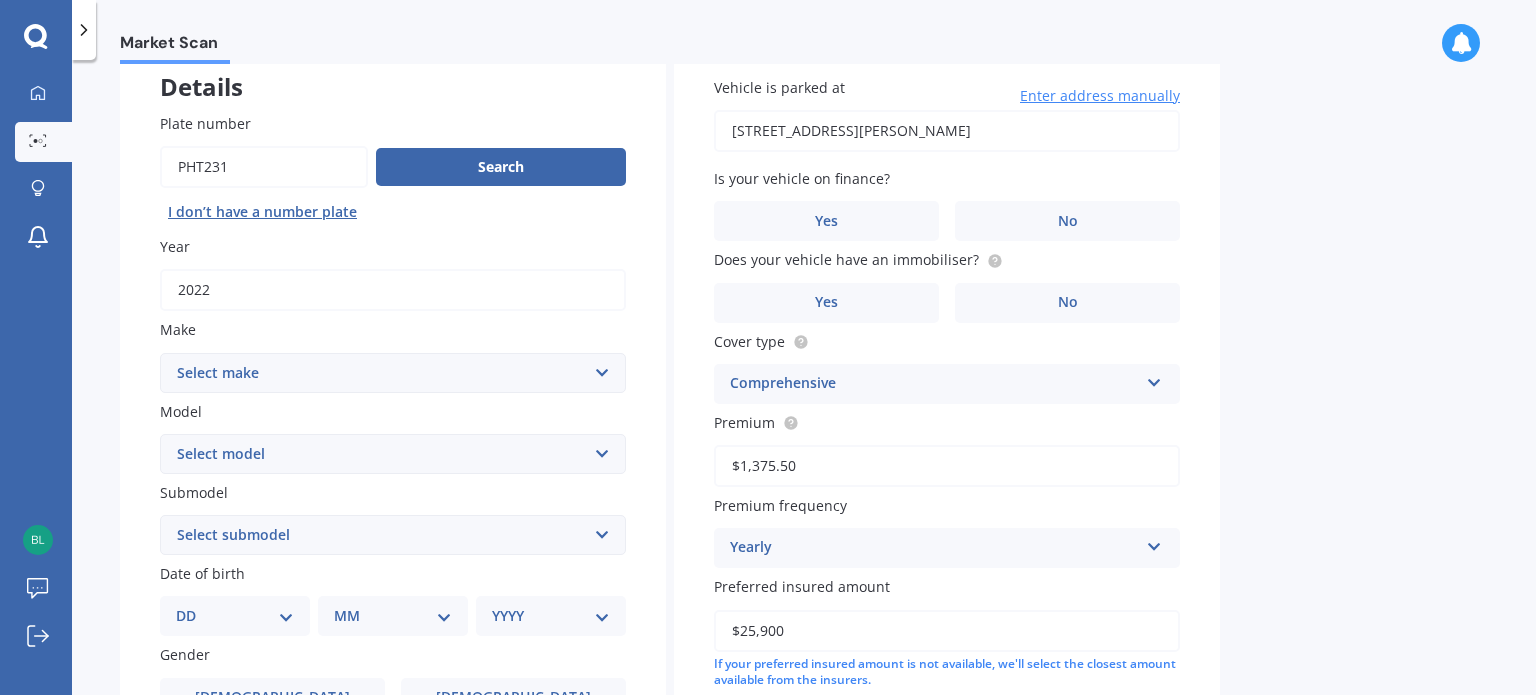 click on "Select make AC ALFA ROMEO ASTON [PERSON_NAME] AUDI AUSTIN BEDFORD Bentley BMW BYD CADILLAC CAN-AM CHERY CHEVROLET CHRYSLER Citroen CRUISEAIR CUPRA DAEWOO DAIHATSU DAIMLER DAMON DIAHATSU DODGE EXOCET FACTORY FIVE FERRARI FIAT Fiord FLEETWOOD FORD FOTON FRASER GEELY GENESIS GEORGIE BOY GMC GREAT WALL GWM [PERSON_NAME] HINO [PERSON_NAME] HOLIDAY RAMBLER HONDA HUMMER HYUNDAI INFINITI ISUZU IVECO JAC JAECOO JAGUAR JEEP KGM KIA LADA LAMBORGHINI LANCIA LANDROVER LDV LEXUS LINCOLN LOTUS LUNAR M.G M.G. MAHINDRA MASERATI MAZDA MCLAREN MERCEDES AMG Mercedes Benz MERCEDES-AMG MERCURY MINI MITSUBISHI [PERSON_NAME] NEWMAR NISSAN OMODA OPEL OXFORD PEUGEOT Plymouth Polestar PONTIAC PORSCHE PROTON RAM Range Rover Rayne RENAULT ROLLS ROYCE ROVER SAAB SATURN SEAT SHELBY SKODA SMART SSANGYONG SUBARU SUZUKI TATA TESLA TIFFIN Toyota TRIUMPH TVR Vauxhall VOLKSWAGEN VOLVO WESTFIELD WINNEBAGO ZX" at bounding box center [393, 373] 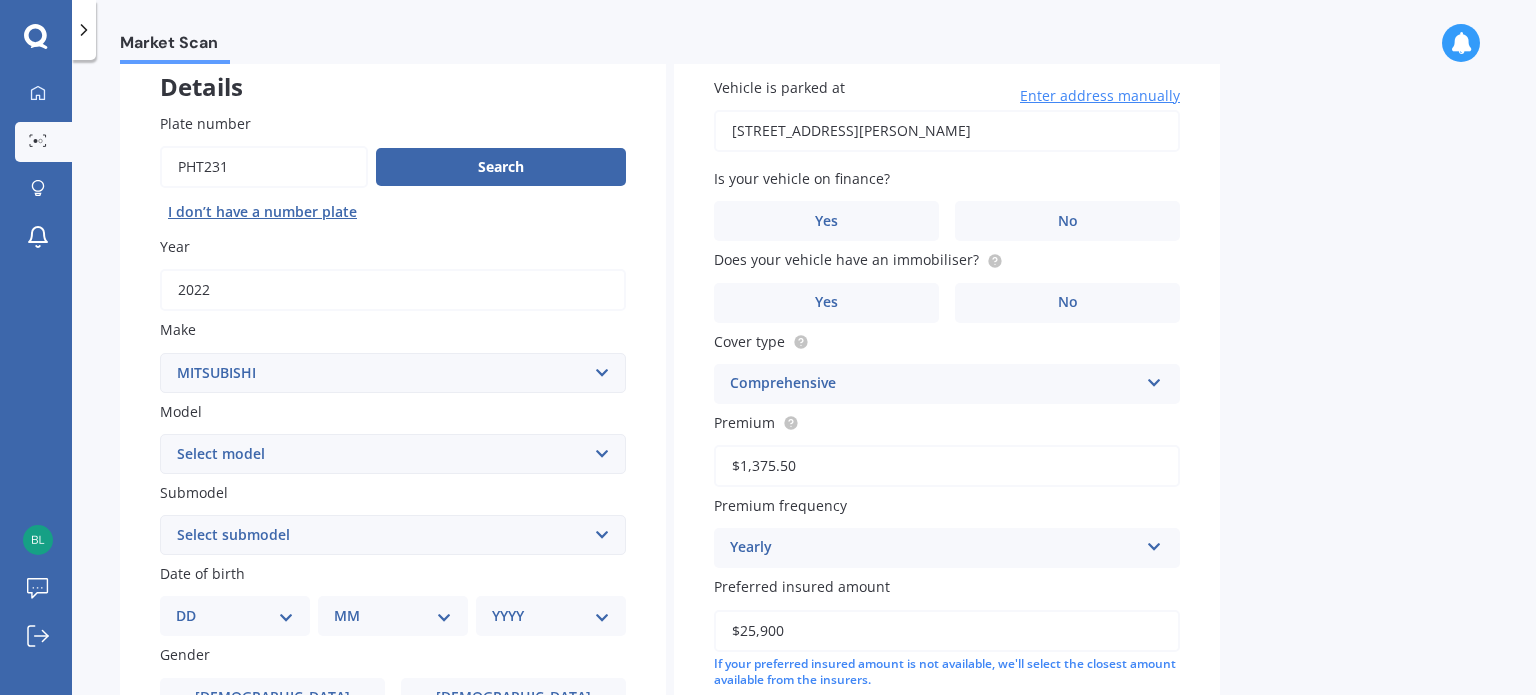 click on "Select make AC ALFA ROMEO ASTON [PERSON_NAME] AUDI AUSTIN BEDFORD Bentley BMW BYD CADILLAC CAN-AM CHERY CHEVROLET CHRYSLER Citroen CRUISEAIR CUPRA DAEWOO DAIHATSU DAIMLER DAMON DIAHATSU DODGE EXOCET FACTORY FIVE FERRARI FIAT Fiord FLEETWOOD FORD FOTON FRASER GEELY GENESIS GEORGIE BOY GMC GREAT WALL GWM [PERSON_NAME] HINO [PERSON_NAME] HOLIDAY RAMBLER HONDA HUMMER HYUNDAI INFINITI ISUZU IVECO JAC JAECOO JAGUAR JEEP KGM KIA LADA LAMBORGHINI LANCIA LANDROVER LDV LEXUS LINCOLN LOTUS LUNAR M.G M.G. MAHINDRA MASERATI MAZDA MCLAREN MERCEDES AMG Mercedes Benz MERCEDES-AMG MERCURY MINI MITSUBISHI [PERSON_NAME] NEWMAR NISSAN OMODA OPEL OXFORD PEUGEOT Plymouth Polestar PONTIAC PORSCHE PROTON RAM Range Rover Rayne RENAULT ROLLS ROYCE ROVER SAAB SATURN SEAT SHELBY SKODA SMART SSANGYONG SUBARU SUZUKI TATA TESLA TIFFIN Toyota TRIUMPH TVR Vauxhall VOLKSWAGEN VOLVO WESTFIELD WINNEBAGO ZX" at bounding box center (393, 373) 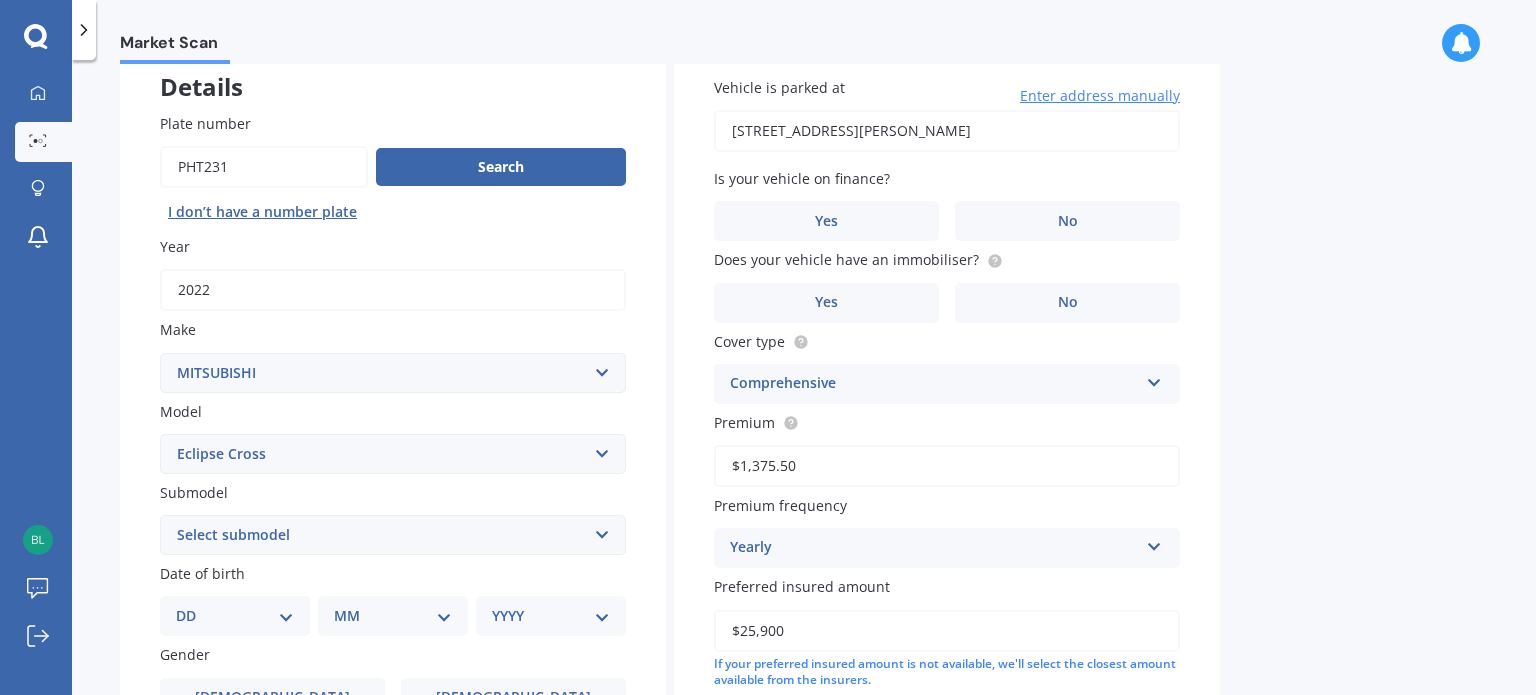 click on "Select model 380 Airtrek Aspire ASX [PERSON_NAME] Challenger Challenger Diesel Challenger Petrol Chariot Colt Debonair Delica Diamante Dingo Dion Eclipse Cross Emeraude Eterna Express FE series trucks (Over 3 Tonnes GVM) FE series trucks (Under 3 Tonnes GVM) FG series trucks (Over 3 Tonnes GVM FG series trucks (Under 3 Tonnes GVM) FH series trucks (under 3 Tonnes GVM) FH series trucks, (Over 3 Tonnes GVM) FK series trucks (Over 3 Tonnes GVM) FK series trucks (Under 3 Tonnes GVM) FM series trucks (Over 3 Tonnes GVM FM series trucks (Under 3 Tonnes GVM) FP series trucks (under 3 Tonnes GVM) FP series trucks, (Over 3 Tonnes GVM) FS series trucks (Over 3 Tonnes GVM) FS series trucks (Under 3 Tonnes GVM) FTO FV series trucks (Over 3 Tonnes GVM FV series trucks (Under 3 Tonnes GVM) Galant Grandis GTO i-car i-MiEV Jeep l L200 L300 L400 Lancer Legnum Libero Magna Minicab Mirage Nimbus Outlander Pajero [PERSON_NAME] Bus RVR Shogun Sigma Strada Ute Tredia Triton V2000 V3000 Verada" at bounding box center (393, 454) 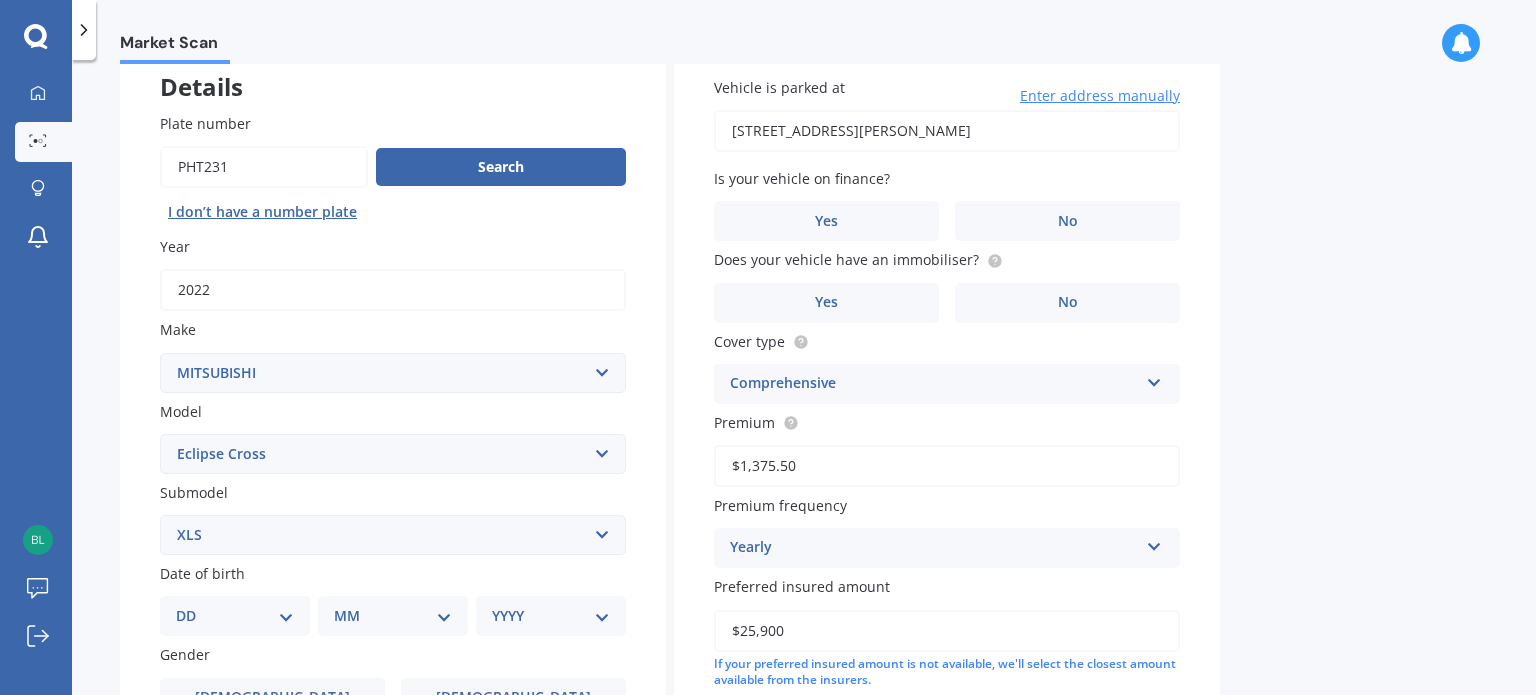 click on "Select submodel Black Edition Wagon 5dr CVT 8sp 1.5T PHEV VRX 4WD Hybrid PHEV XLS 4WD Hybrid VRX 4WD VRX2WD XLS XLS  4WD" at bounding box center (393, 535) 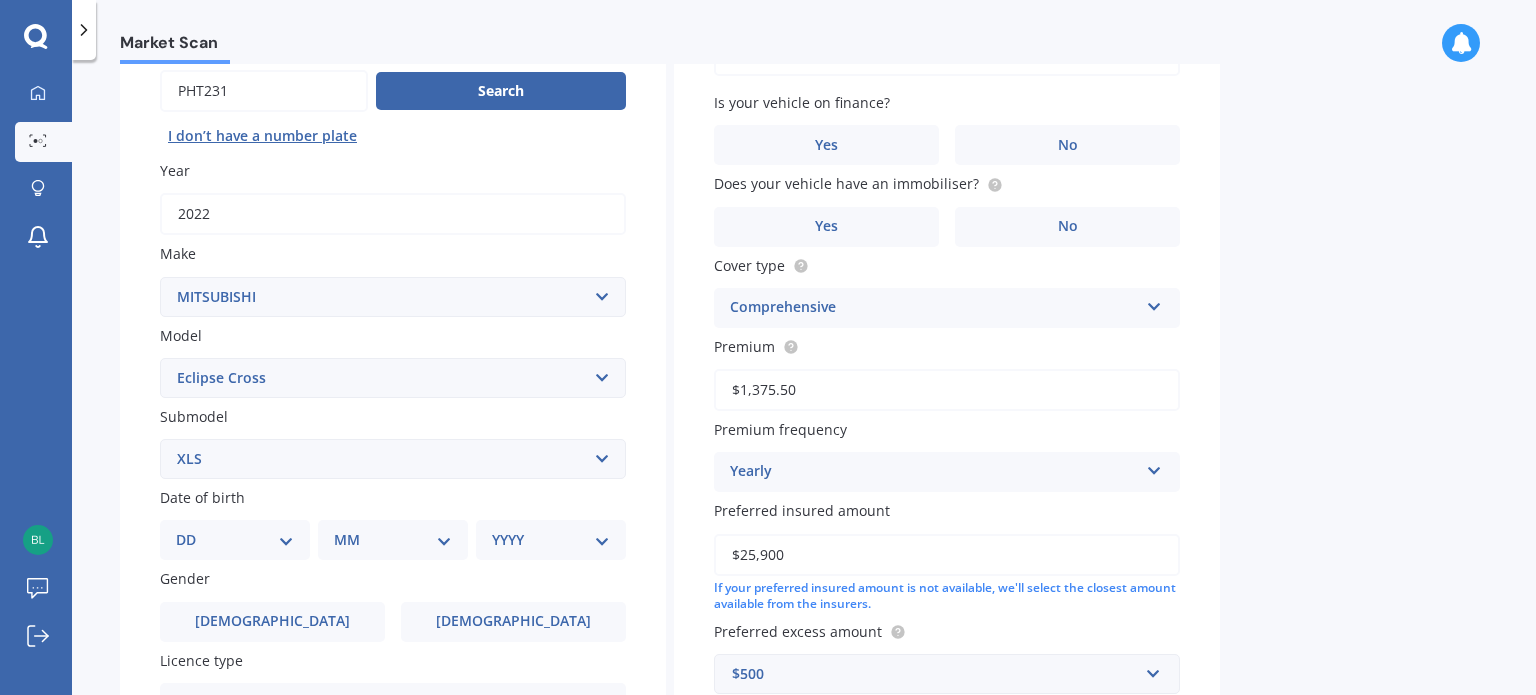 scroll, scrollTop: 242, scrollLeft: 0, axis: vertical 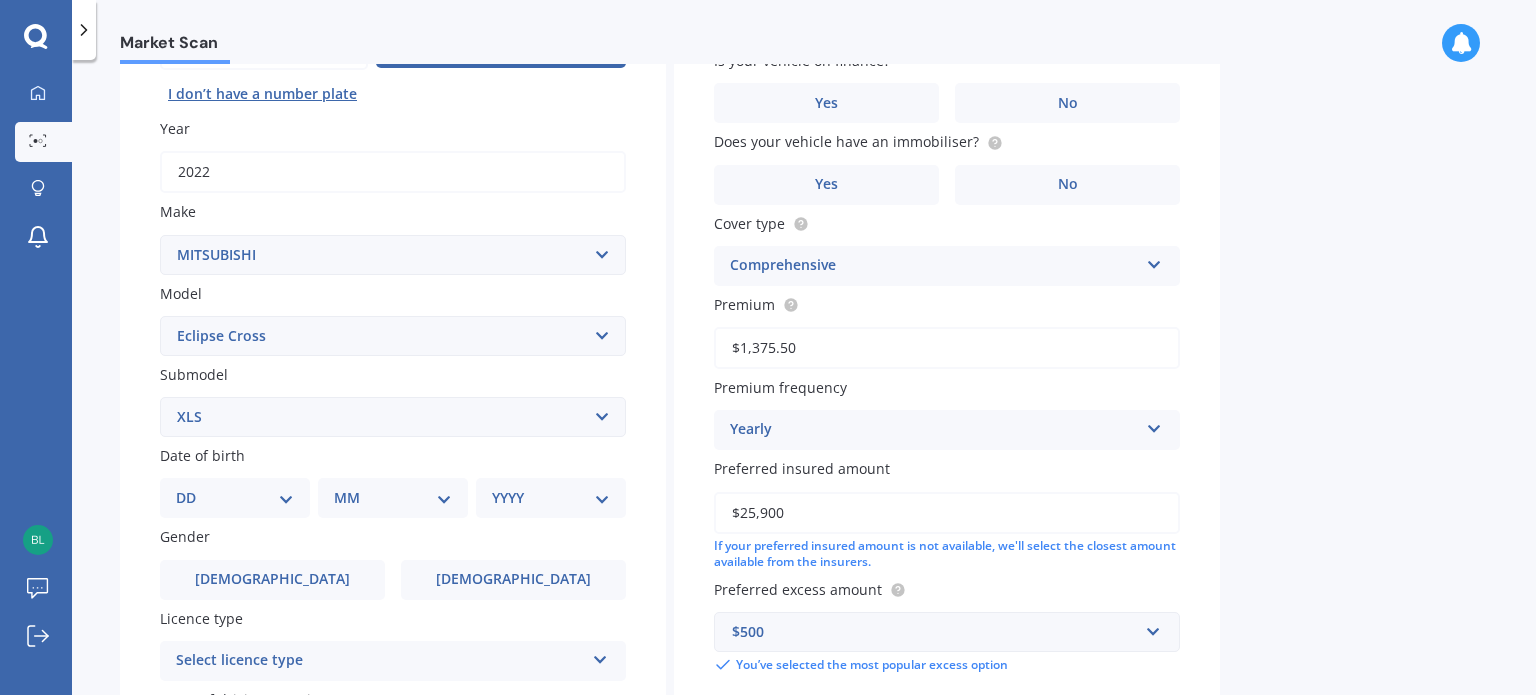 click on "DD 01 02 03 04 05 06 07 08 09 10 11 12 13 14 15 16 17 18 19 20 21 22 23 24 25 26 27 28 29 30 31" at bounding box center [235, 498] 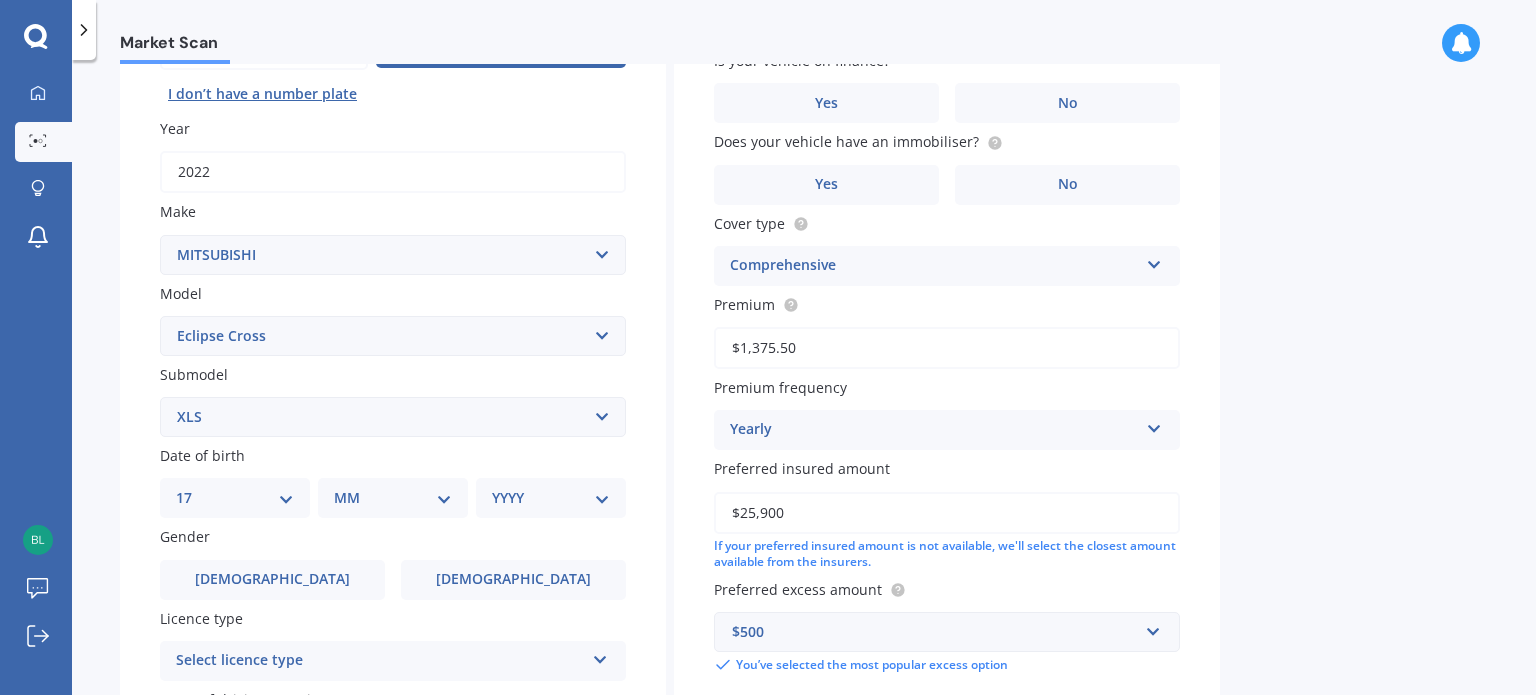 click on "DD 01 02 03 04 05 06 07 08 09 10 11 12 13 14 15 16 17 18 19 20 21 22 23 24 25 26 27 28 29 30 31" at bounding box center (235, 498) 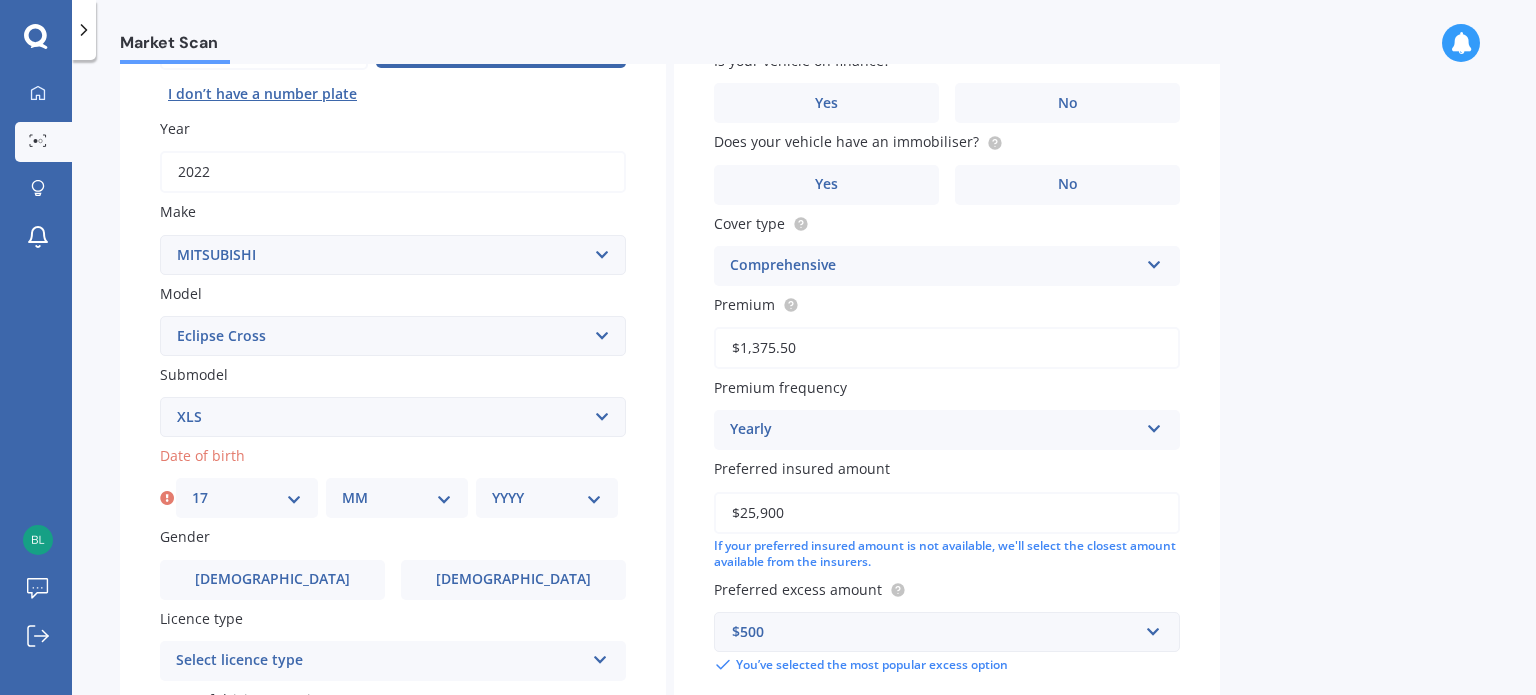 click on "MM 01 02 03 04 05 06 07 08 09 10 11 12" at bounding box center (397, 498) 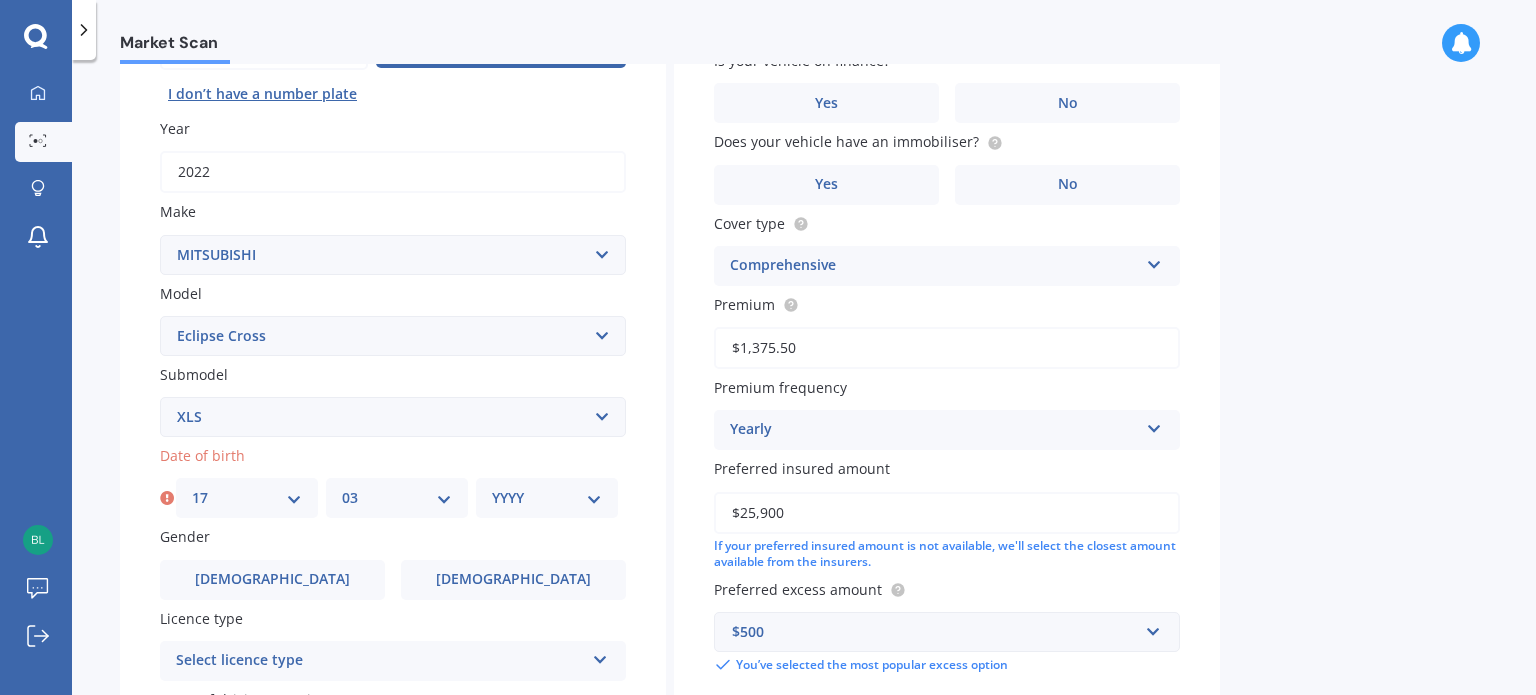 click on "MM 01 02 03 04 05 06 07 08 09 10 11 12" at bounding box center (397, 498) 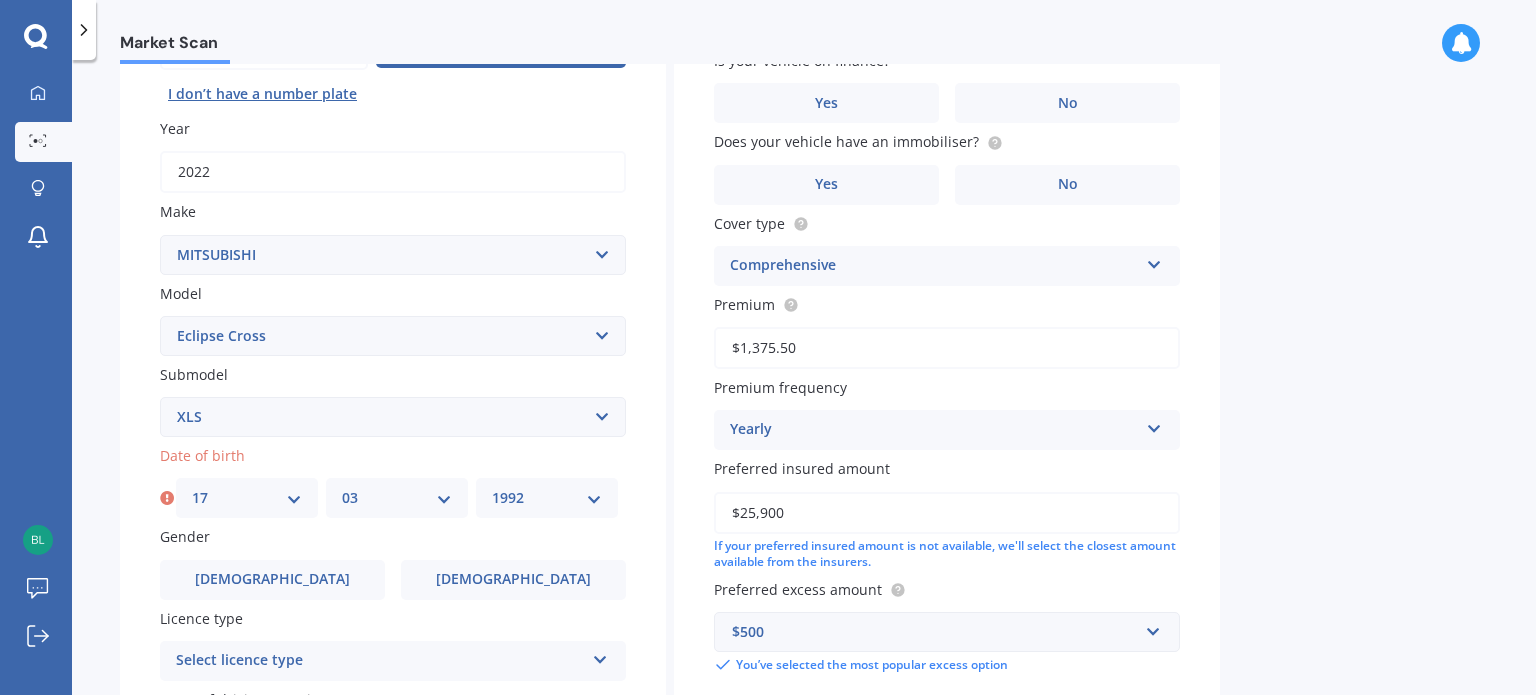 click on "YYYY 2025 2024 2023 2022 2021 2020 2019 2018 2017 2016 2015 2014 2013 2012 2011 2010 2009 2008 2007 2006 2005 2004 2003 2002 2001 2000 1999 1998 1997 1996 1995 1994 1993 1992 1991 1990 1989 1988 1987 1986 1985 1984 1983 1982 1981 1980 1979 1978 1977 1976 1975 1974 1973 1972 1971 1970 1969 1968 1967 1966 1965 1964 1963 1962 1961 1960 1959 1958 1957 1956 1955 1954 1953 1952 1951 1950 1949 1948 1947 1946 1945 1944 1943 1942 1941 1940 1939 1938 1937 1936 1935 1934 1933 1932 1931 1930 1929 1928 1927 1926" at bounding box center (547, 498) 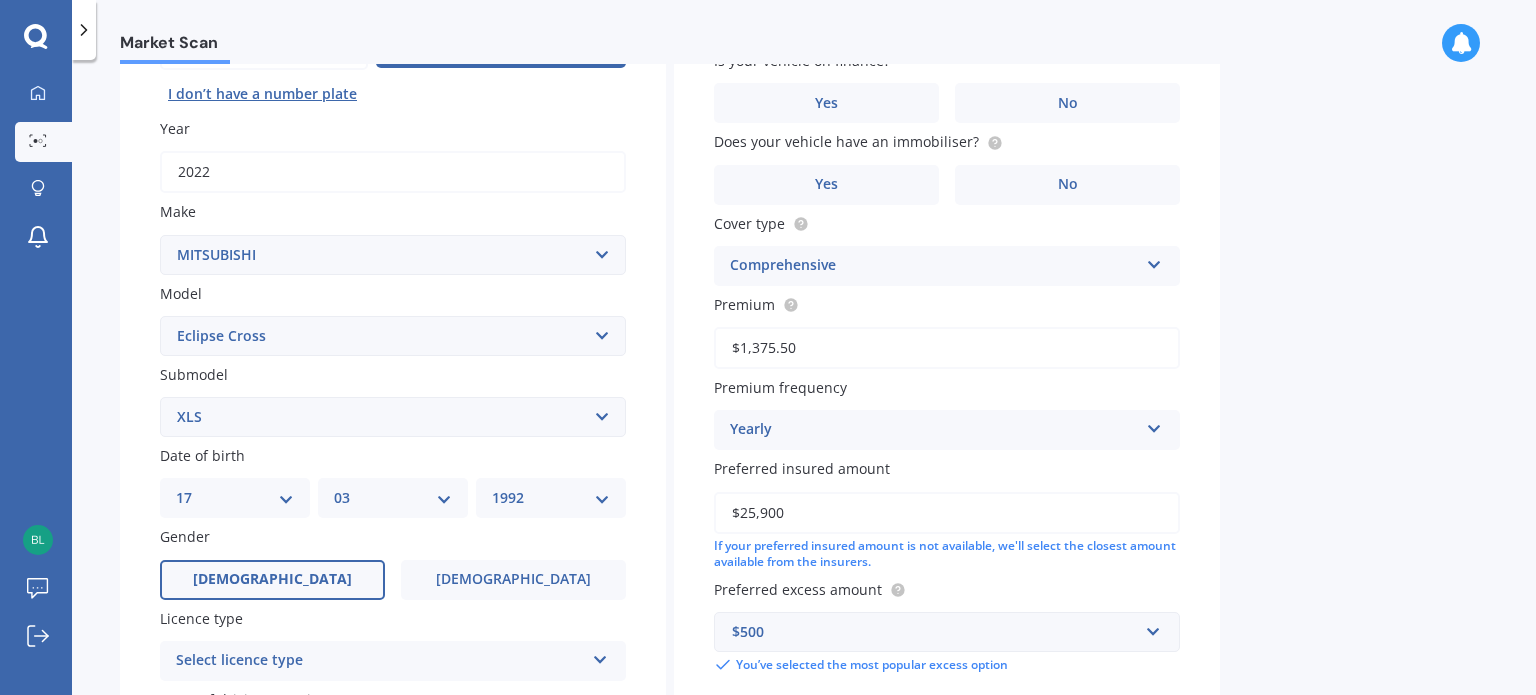 click on "[DEMOGRAPHIC_DATA]" at bounding box center (272, 579) 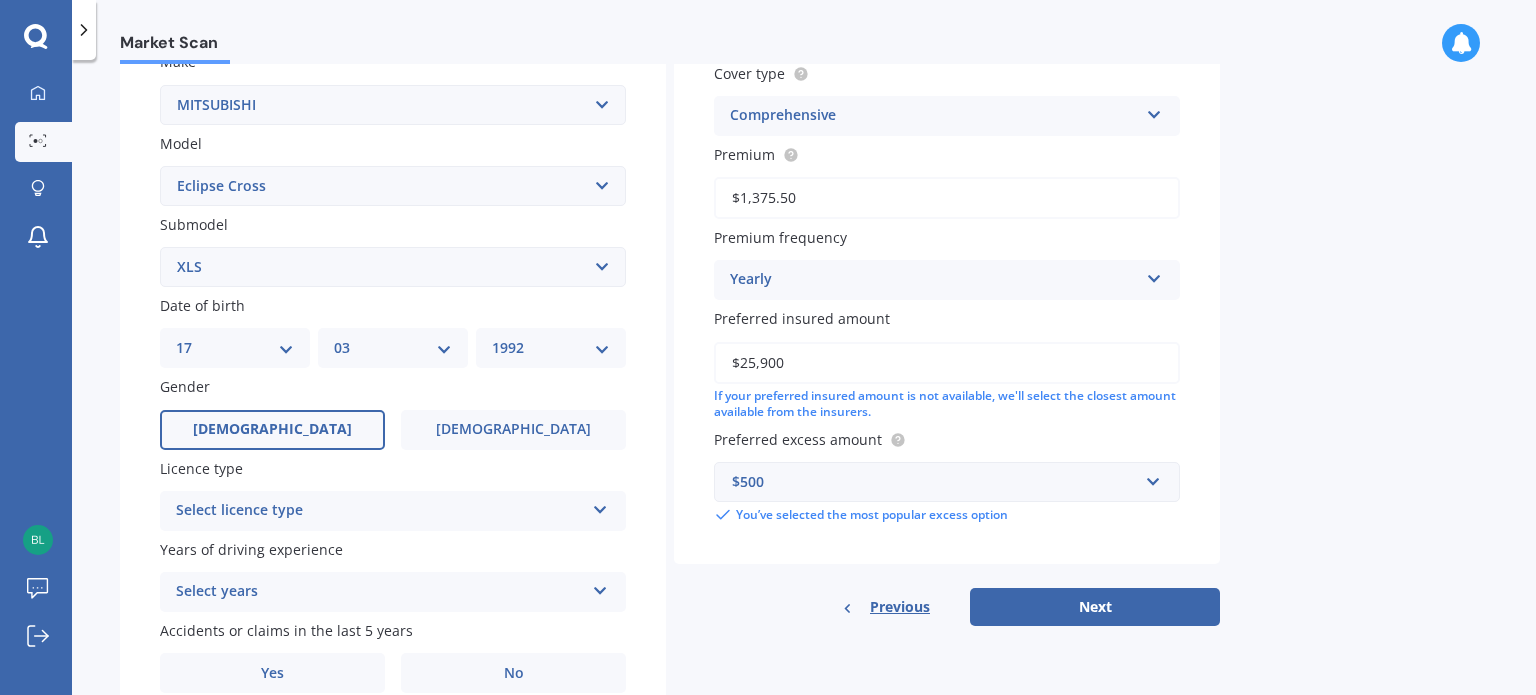 scroll, scrollTop: 412, scrollLeft: 0, axis: vertical 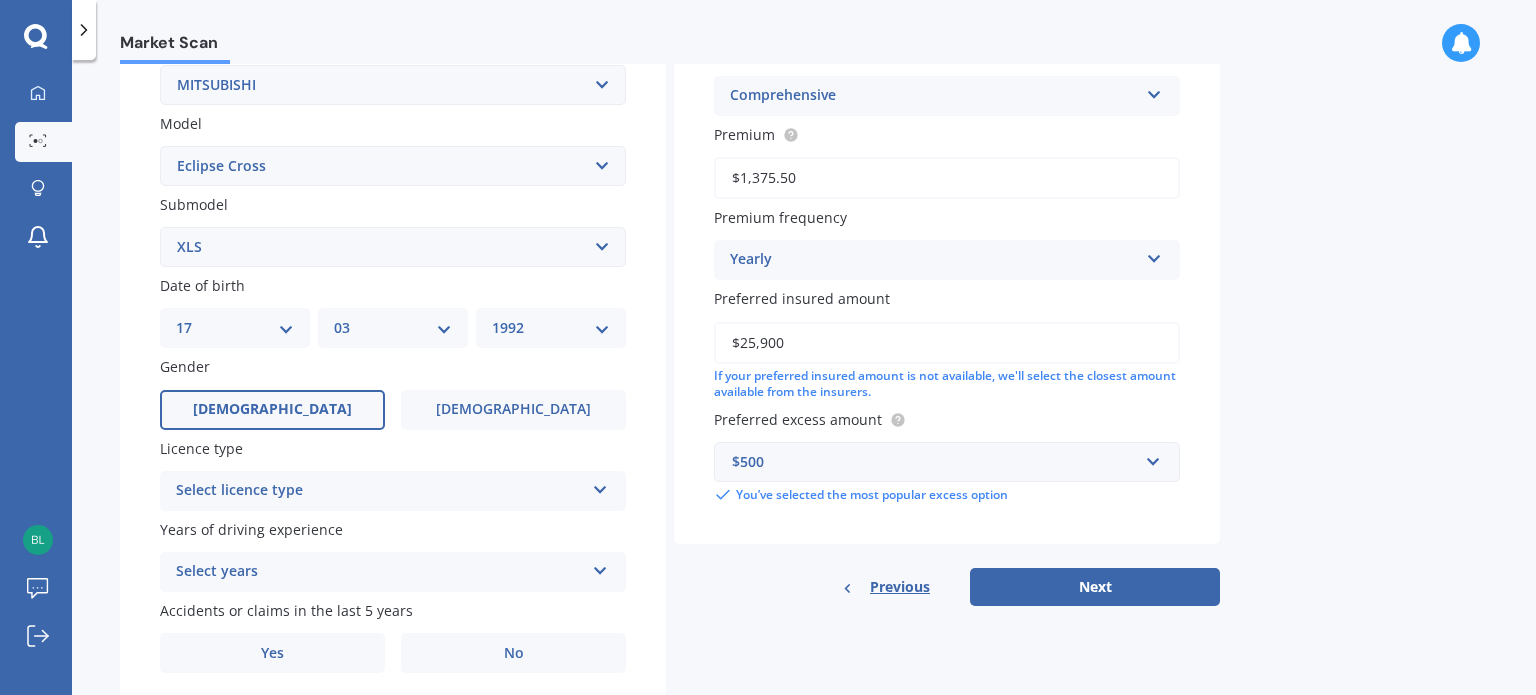click on "Select licence type" at bounding box center [380, 491] 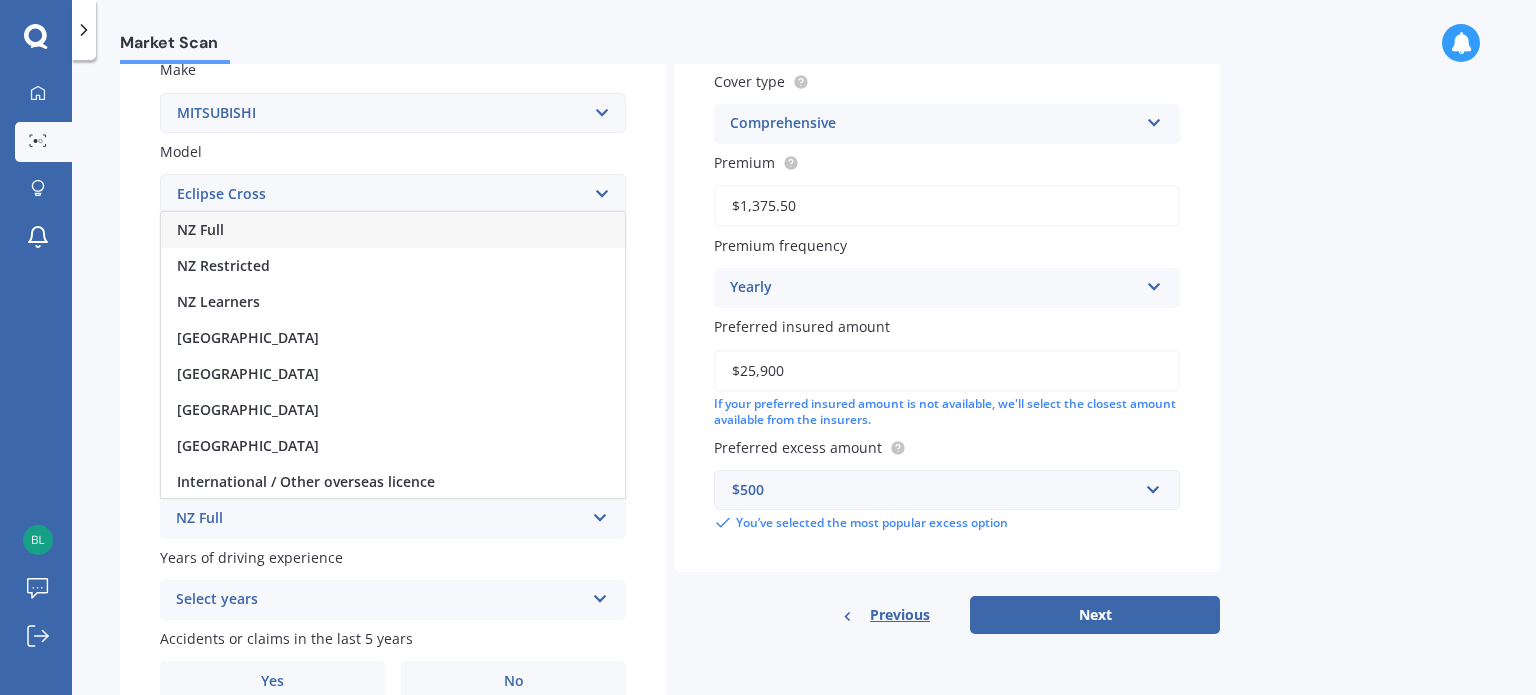 scroll, scrollTop: 380, scrollLeft: 0, axis: vertical 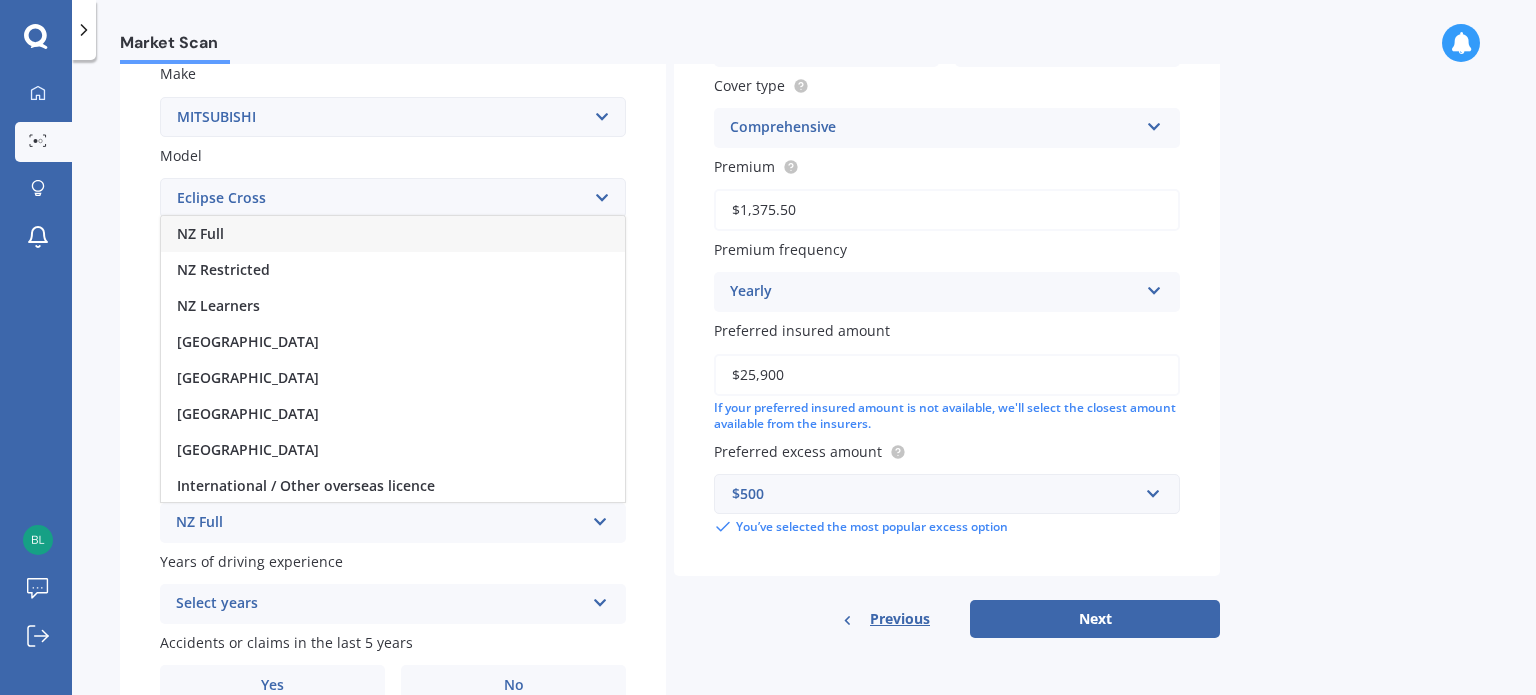 click on "NZ Full" at bounding box center (200, 233) 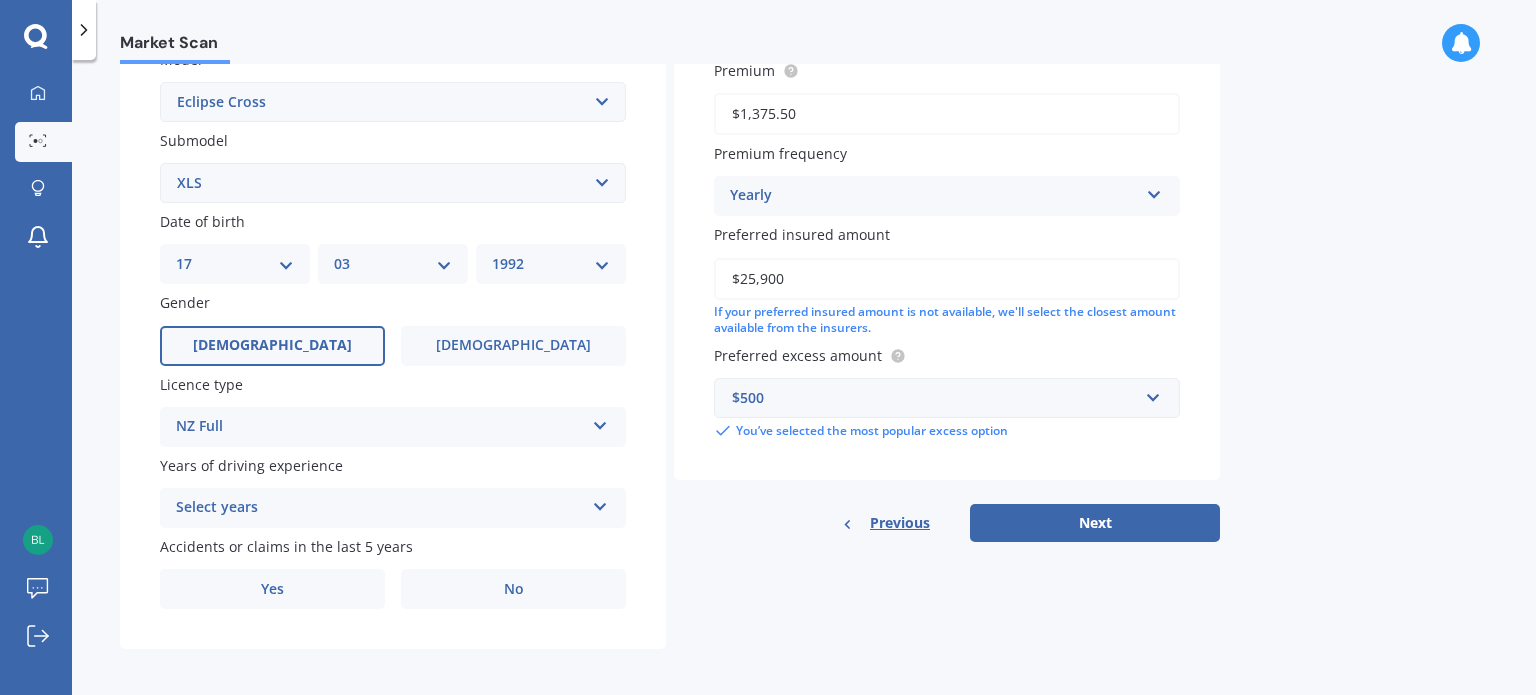 scroll, scrollTop: 482, scrollLeft: 0, axis: vertical 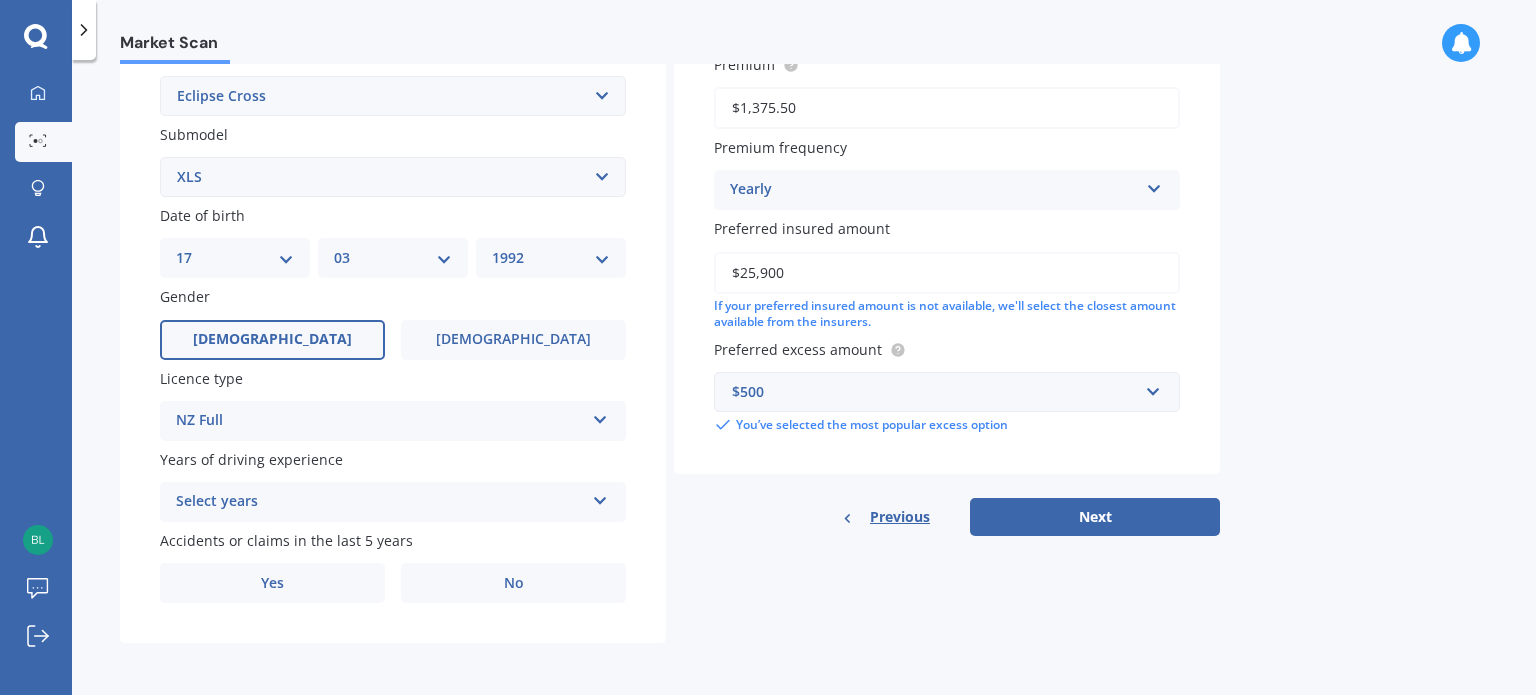 click on "Select years" at bounding box center (380, 502) 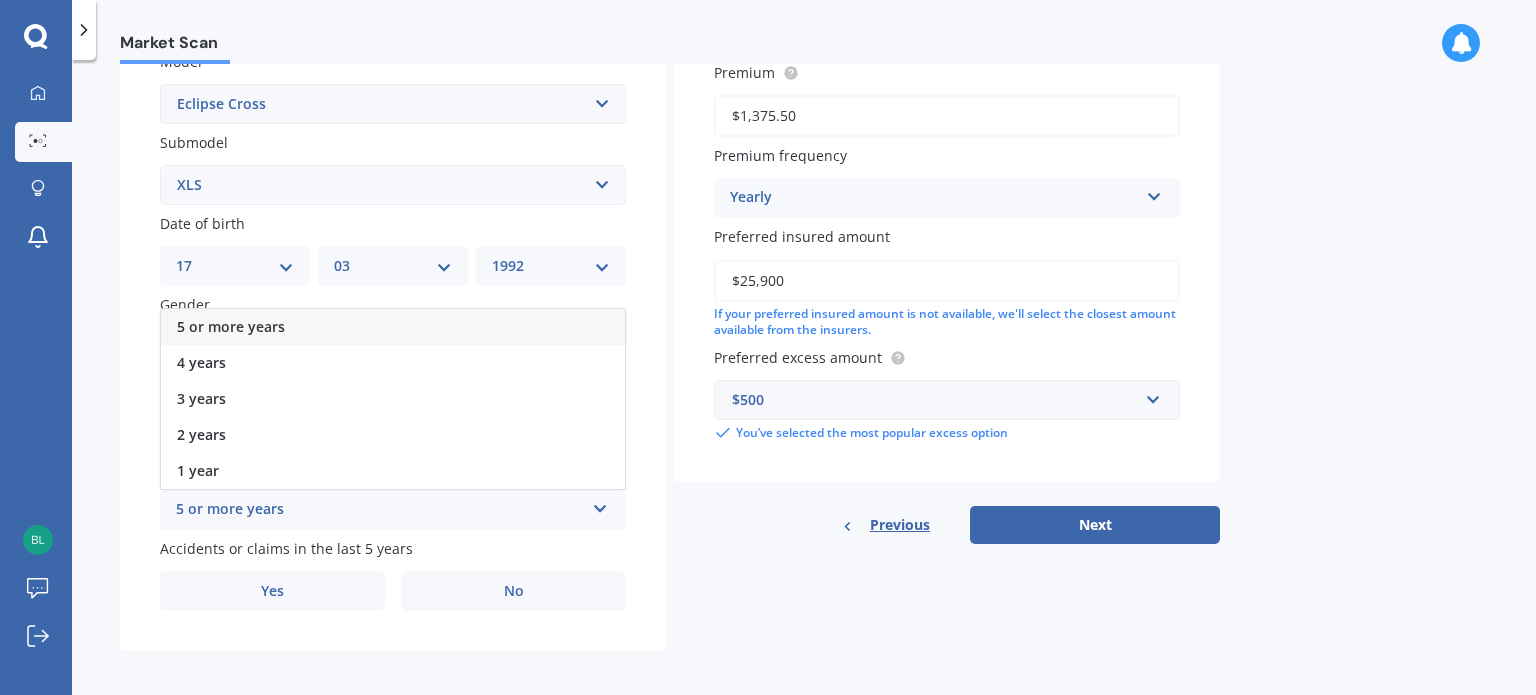 scroll, scrollTop: 460, scrollLeft: 0, axis: vertical 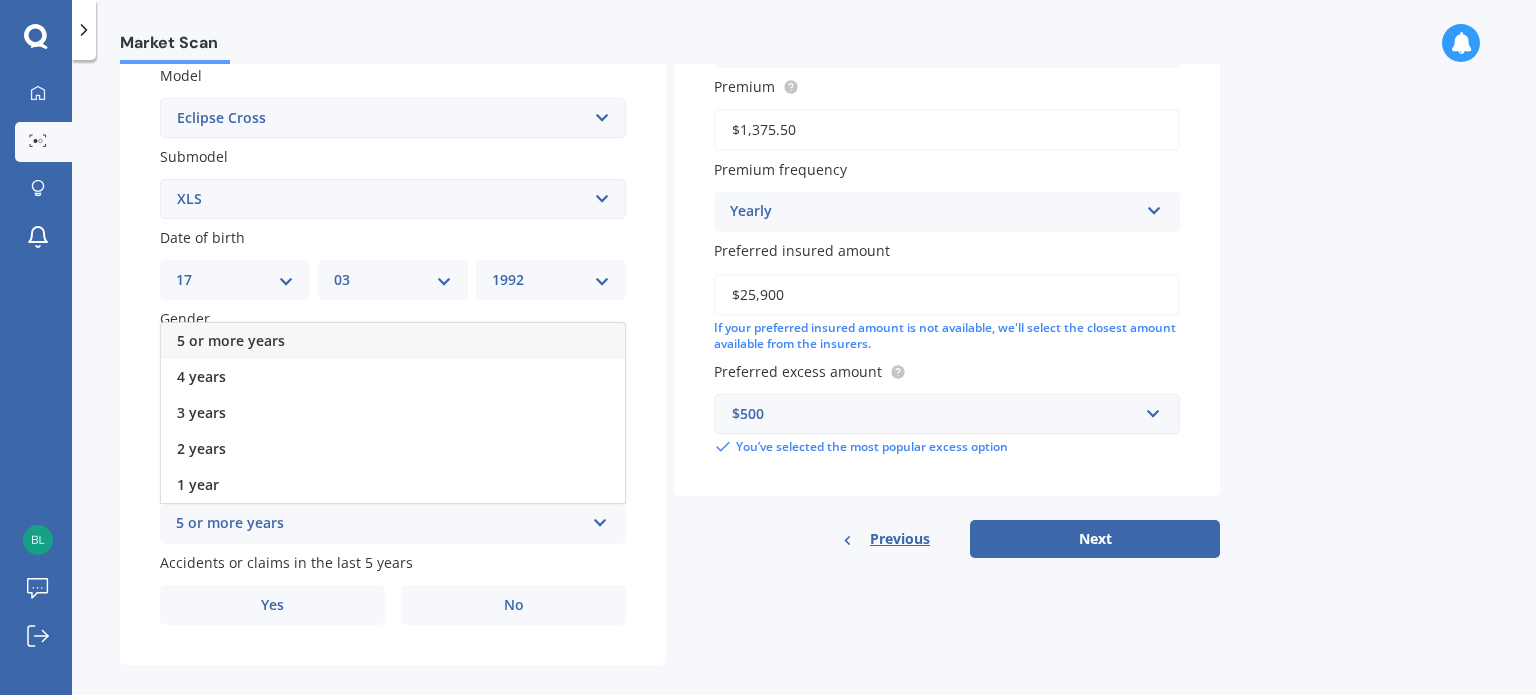 click on "Gender" at bounding box center (389, 318) 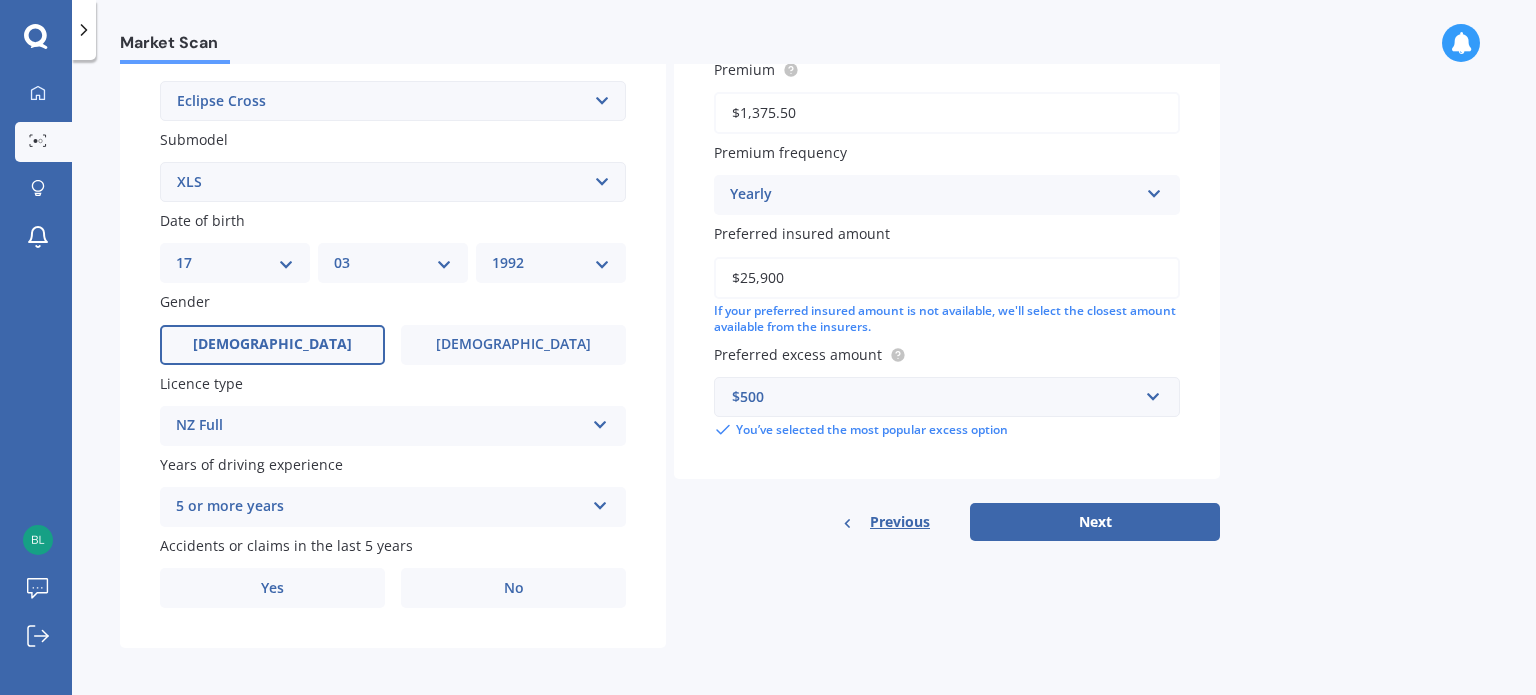 scroll, scrollTop: 482, scrollLeft: 0, axis: vertical 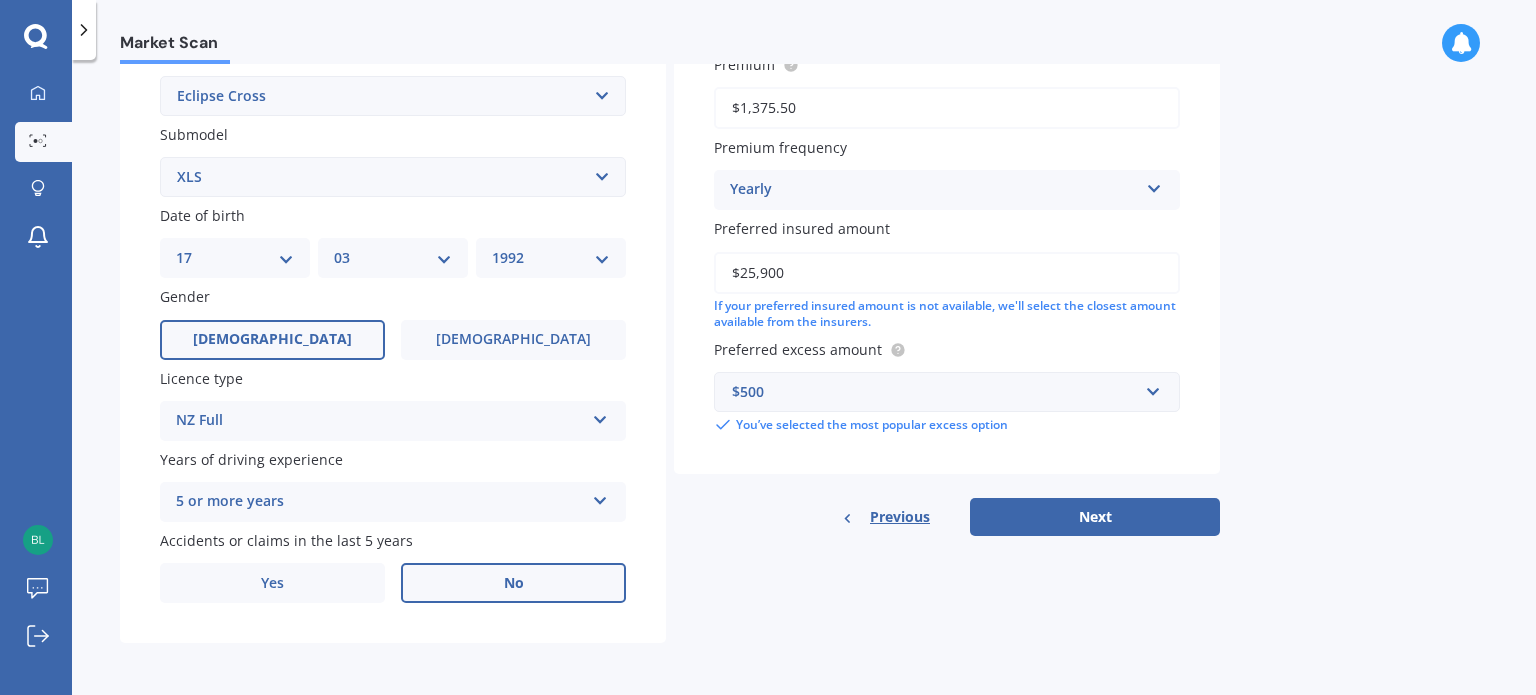 click on "No" at bounding box center (513, 583) 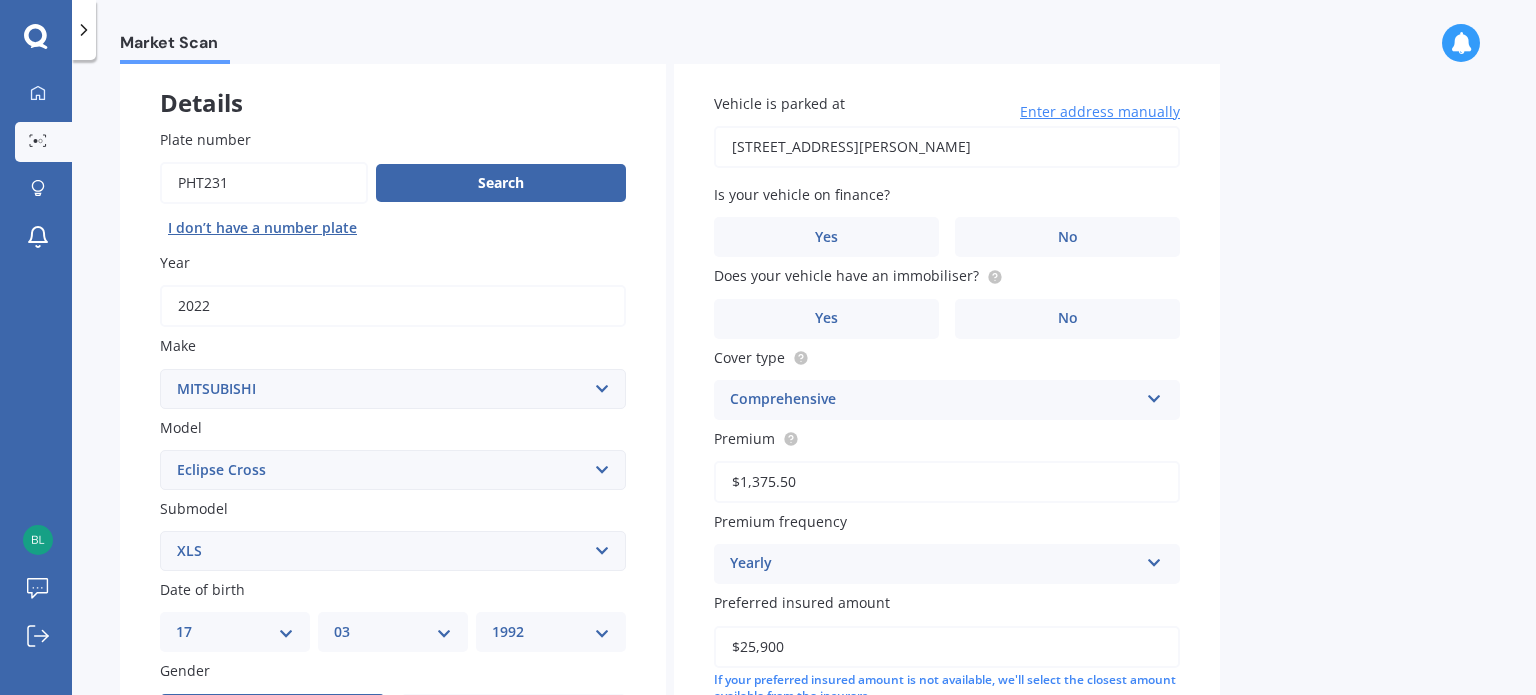 scroll, scrollTop: 96, scrollLeft: 0, axis: vertical 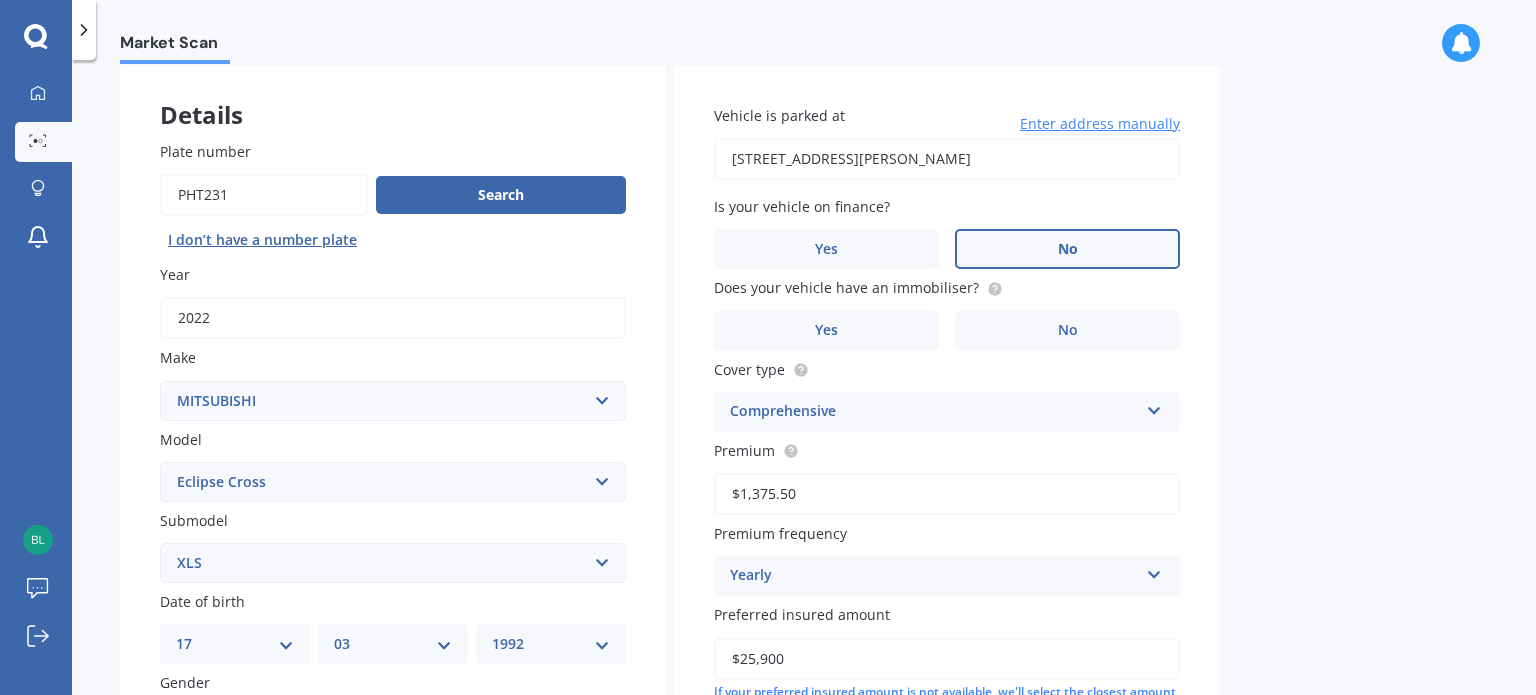 click on "No" at bounding box center [1067, 249] 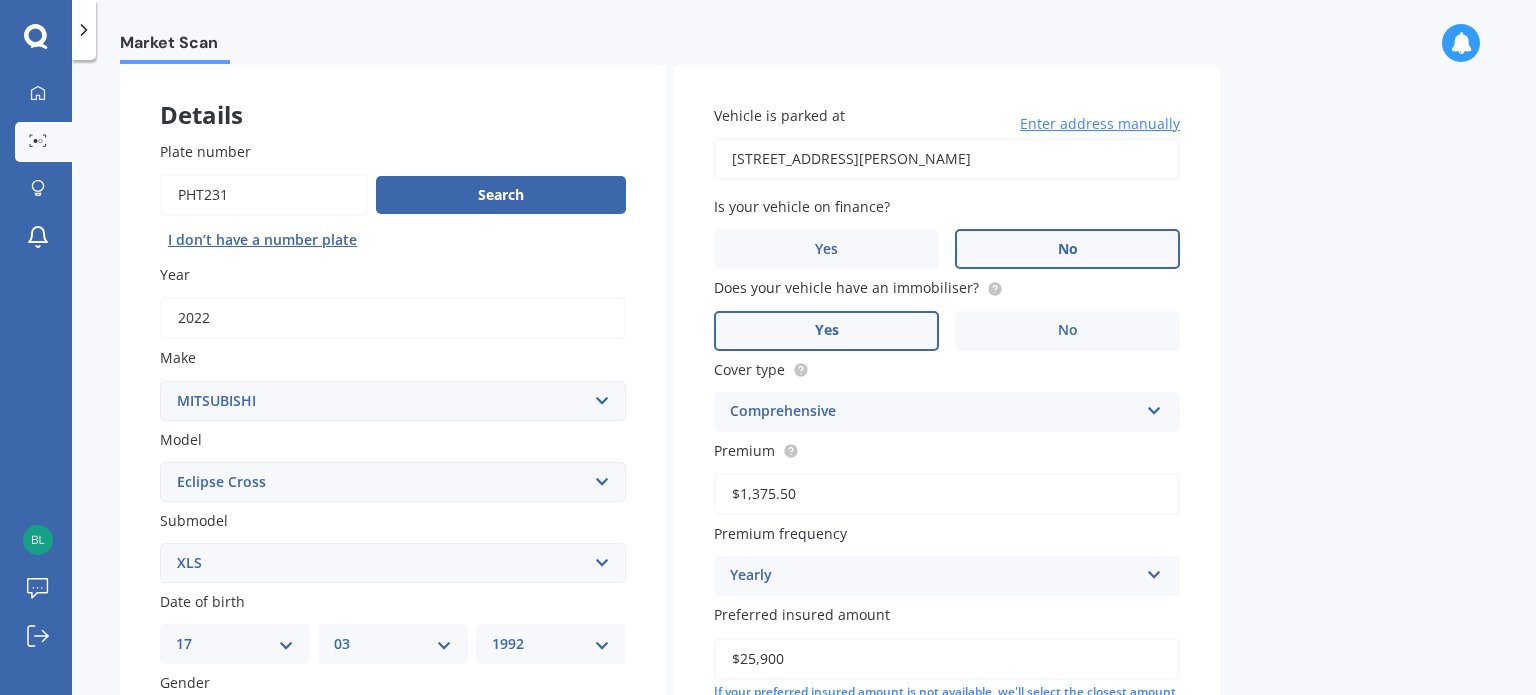 click on "Yes" at bounding box center (826, 331) 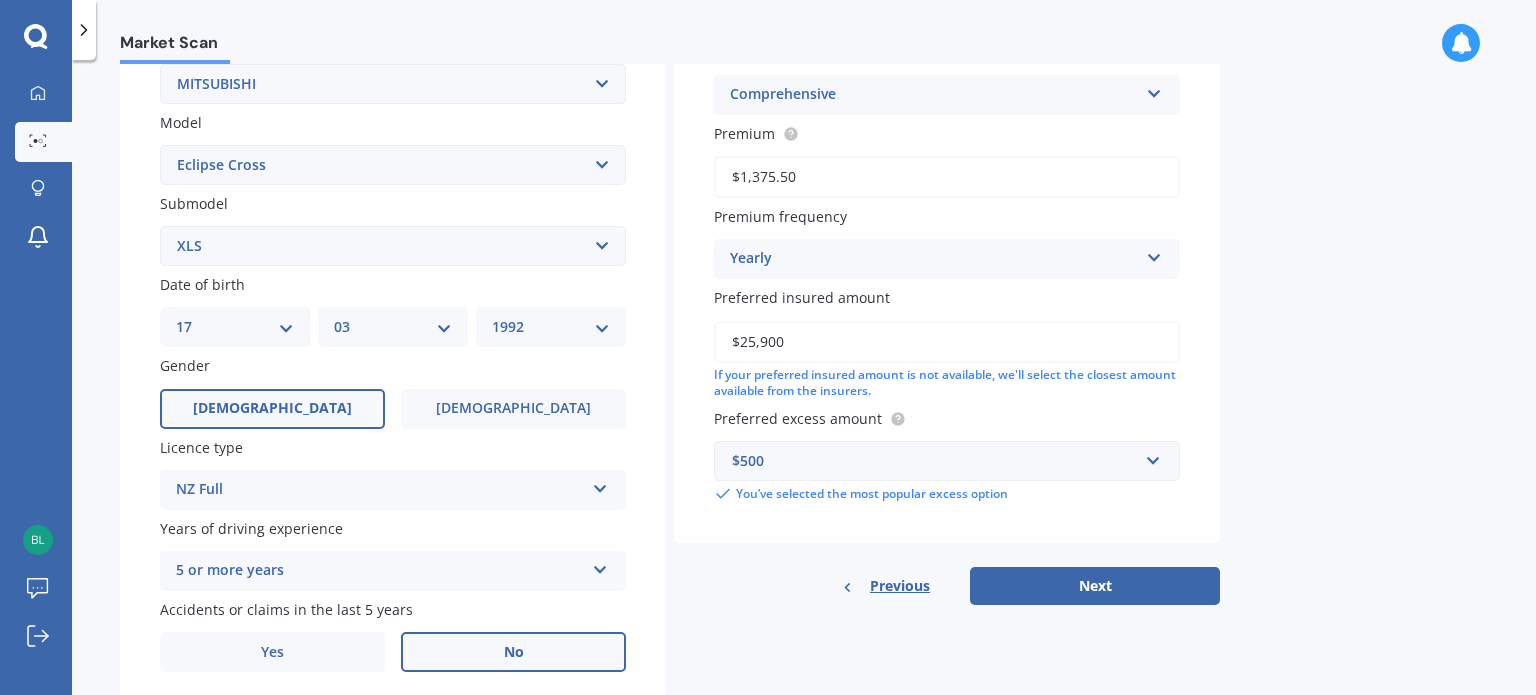 scroll, scrollTop: 415, scrollLeft: 0, axis: vertical 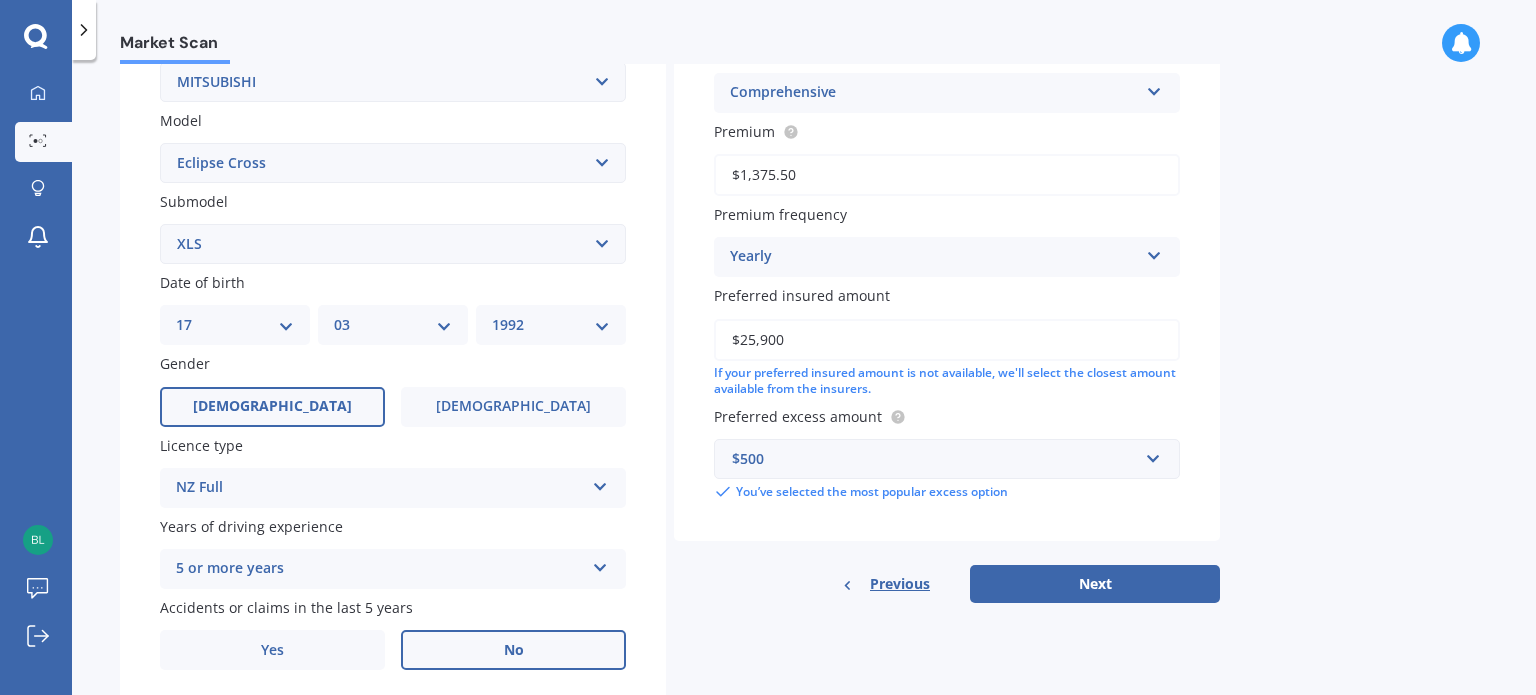 click on "$25,900" at bounding box center (947, 340) 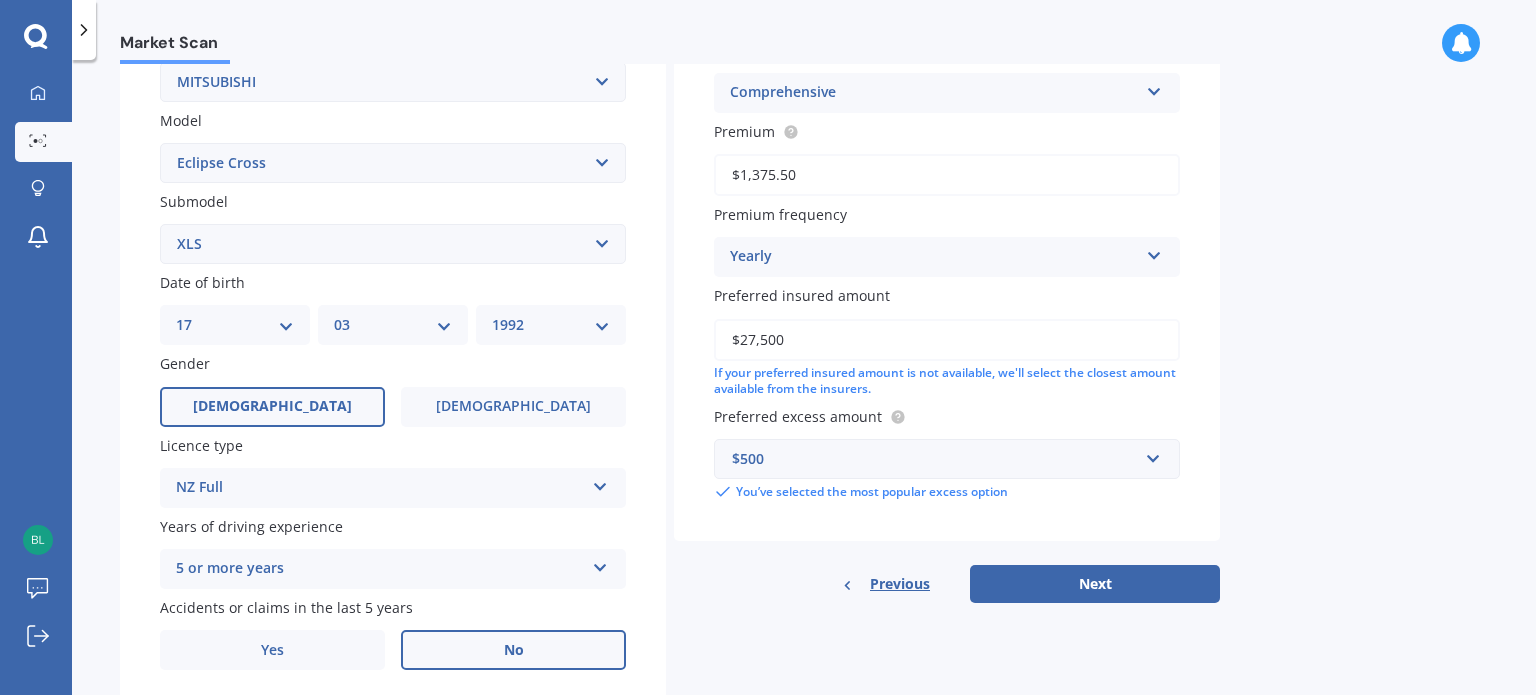 type on "$27,500" 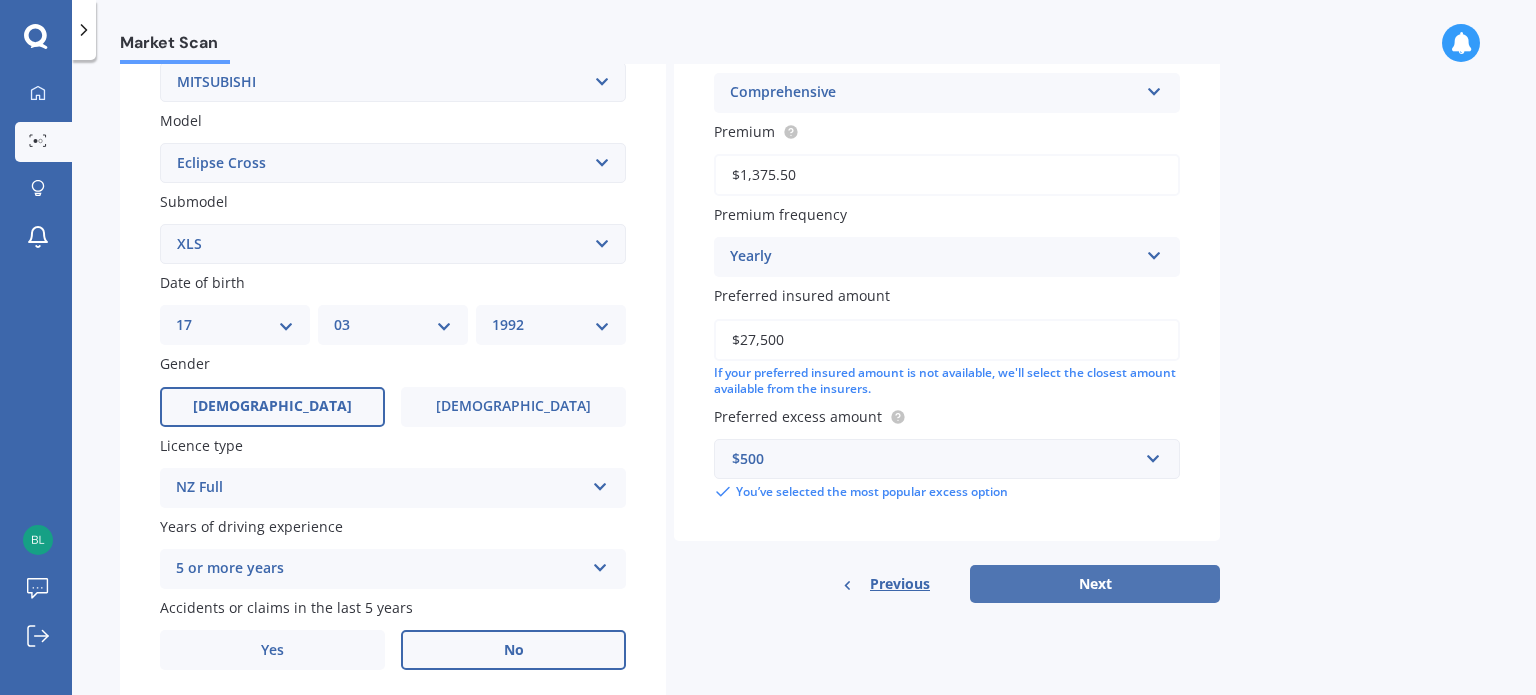 click on "Next" at bounding box center (1095, 584) 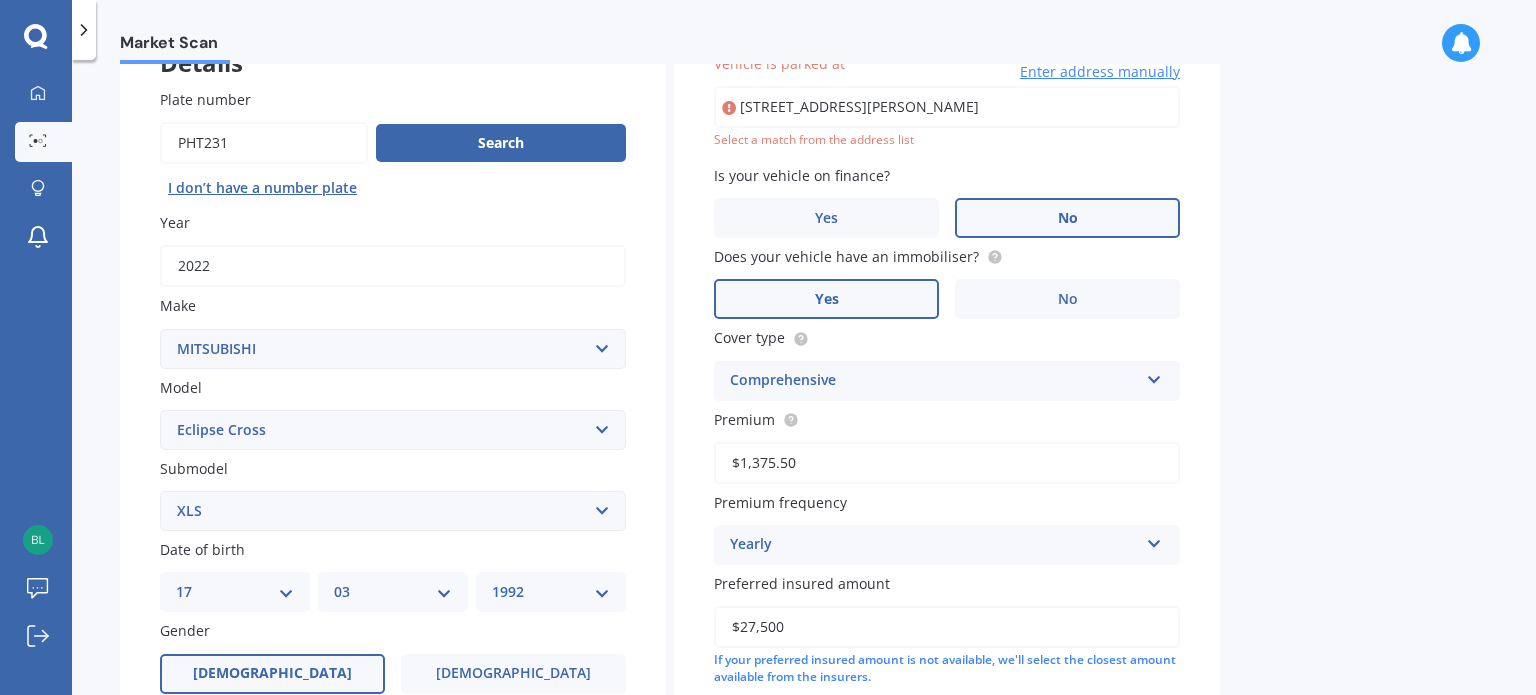 scroll, scrollTop: 136, scrollLeft: 0, axis: vertical 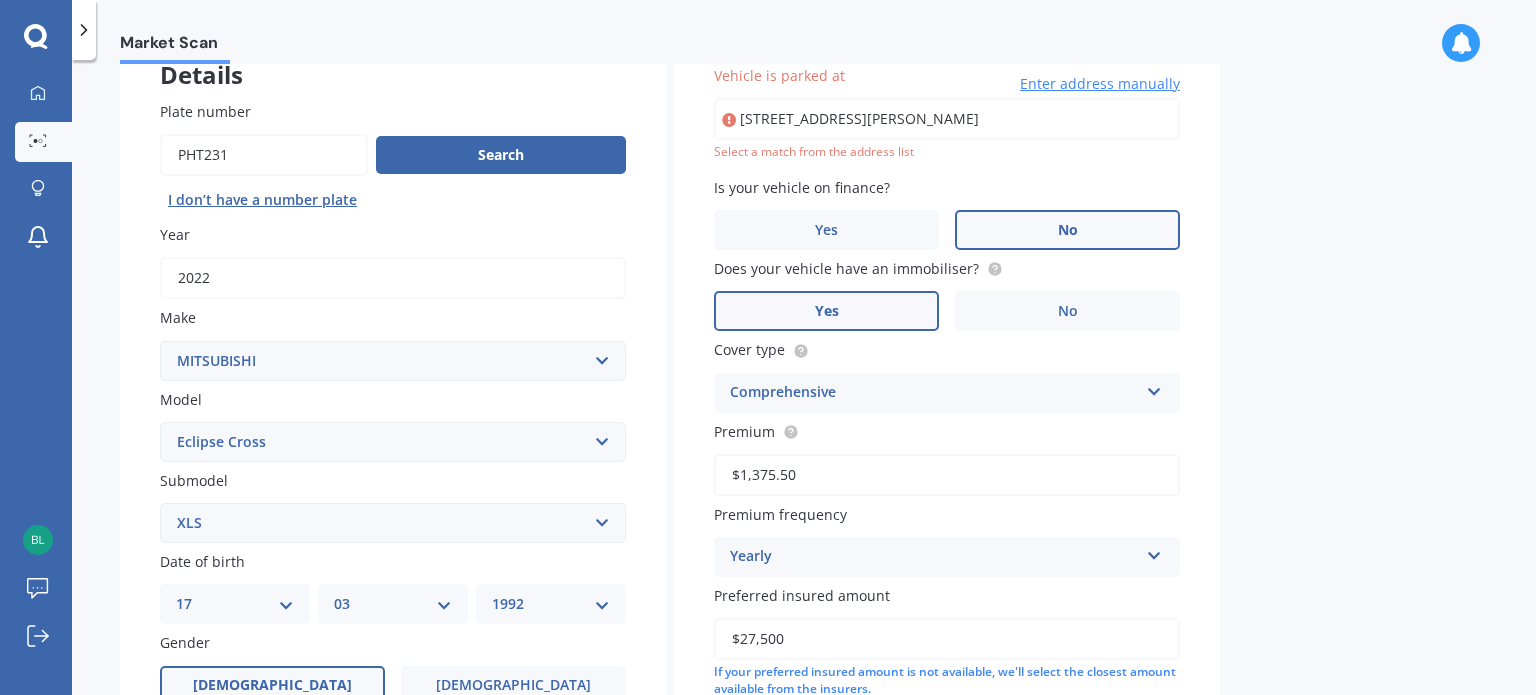 type on "[STREET_ADDRESS][PERSON_NAME]" 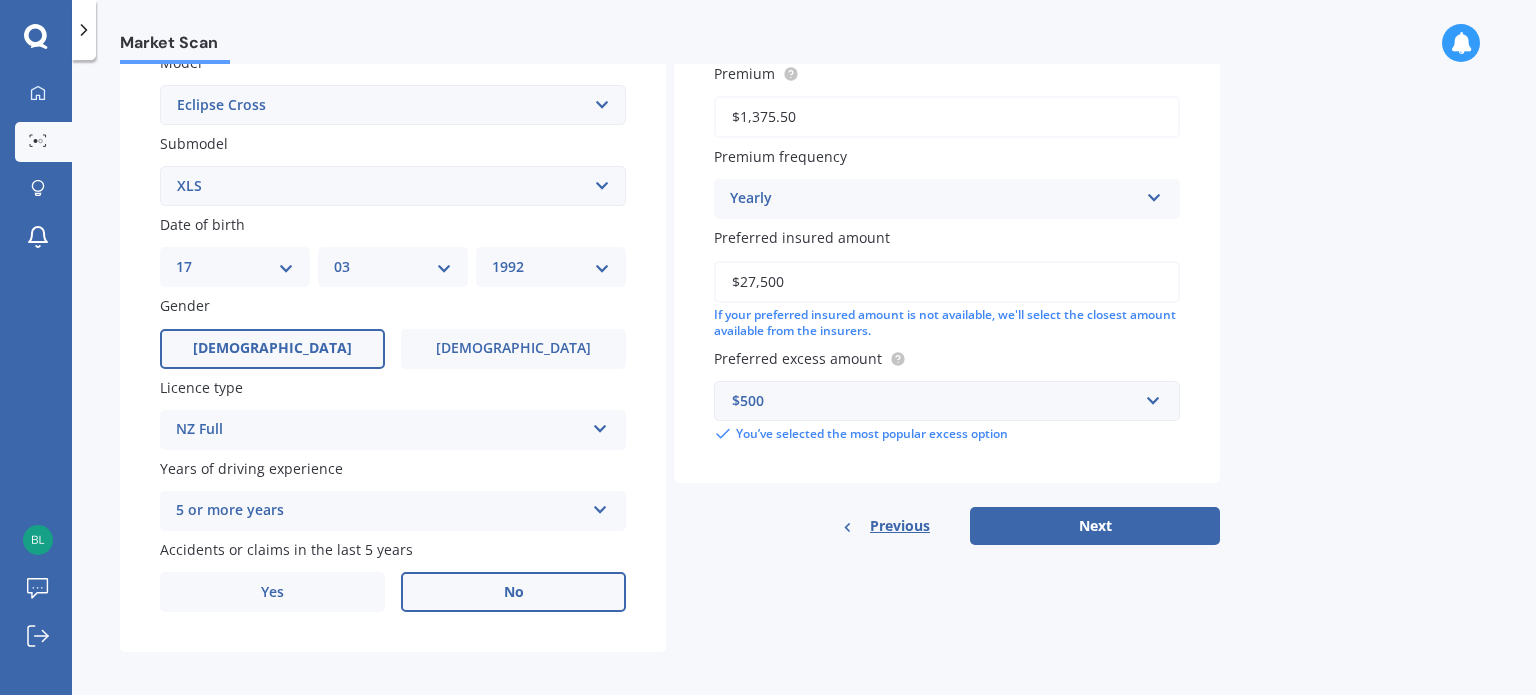 scroll, scrollTop: 482, scrollLeft: 0, axis: vertical 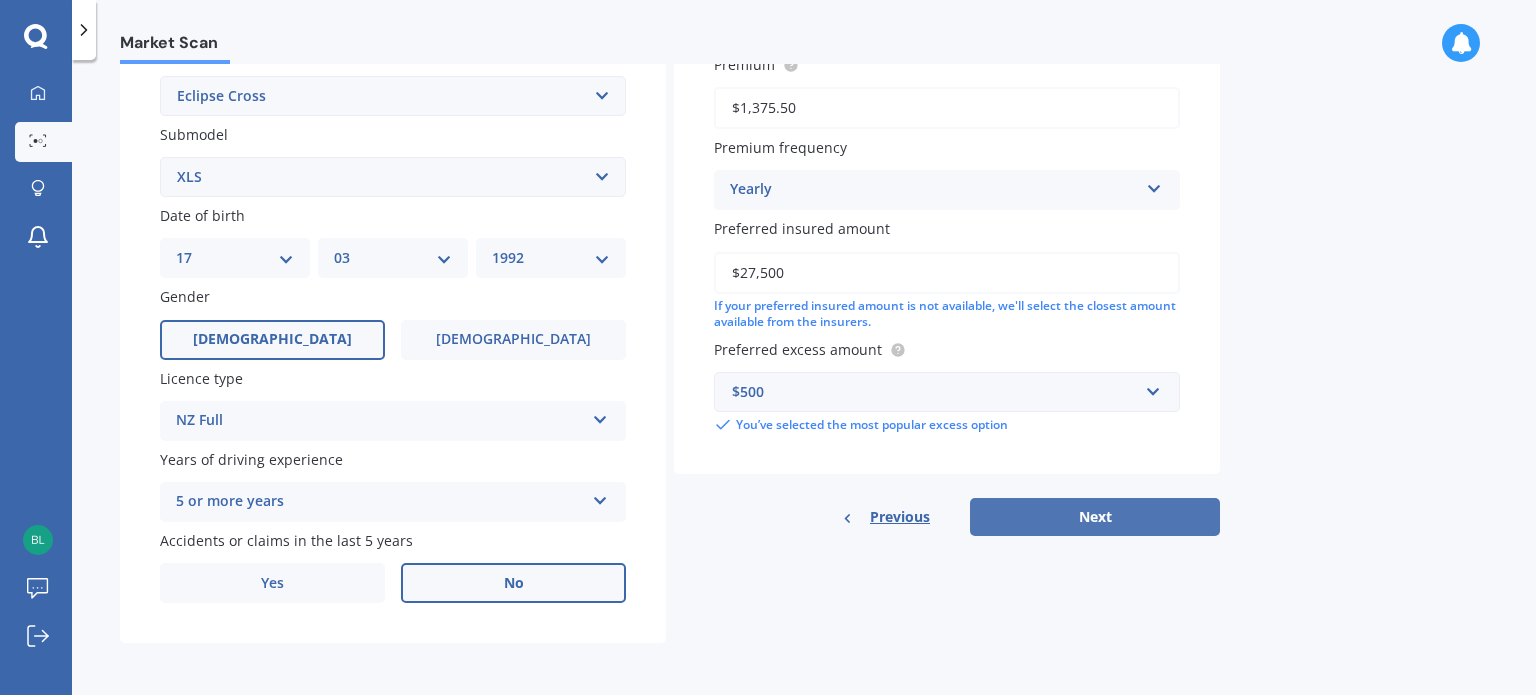 drag, startPoint x: 1109, startPoint y: 512, endPoint x: 1241, endPoint y: 475, distance: 137.08757 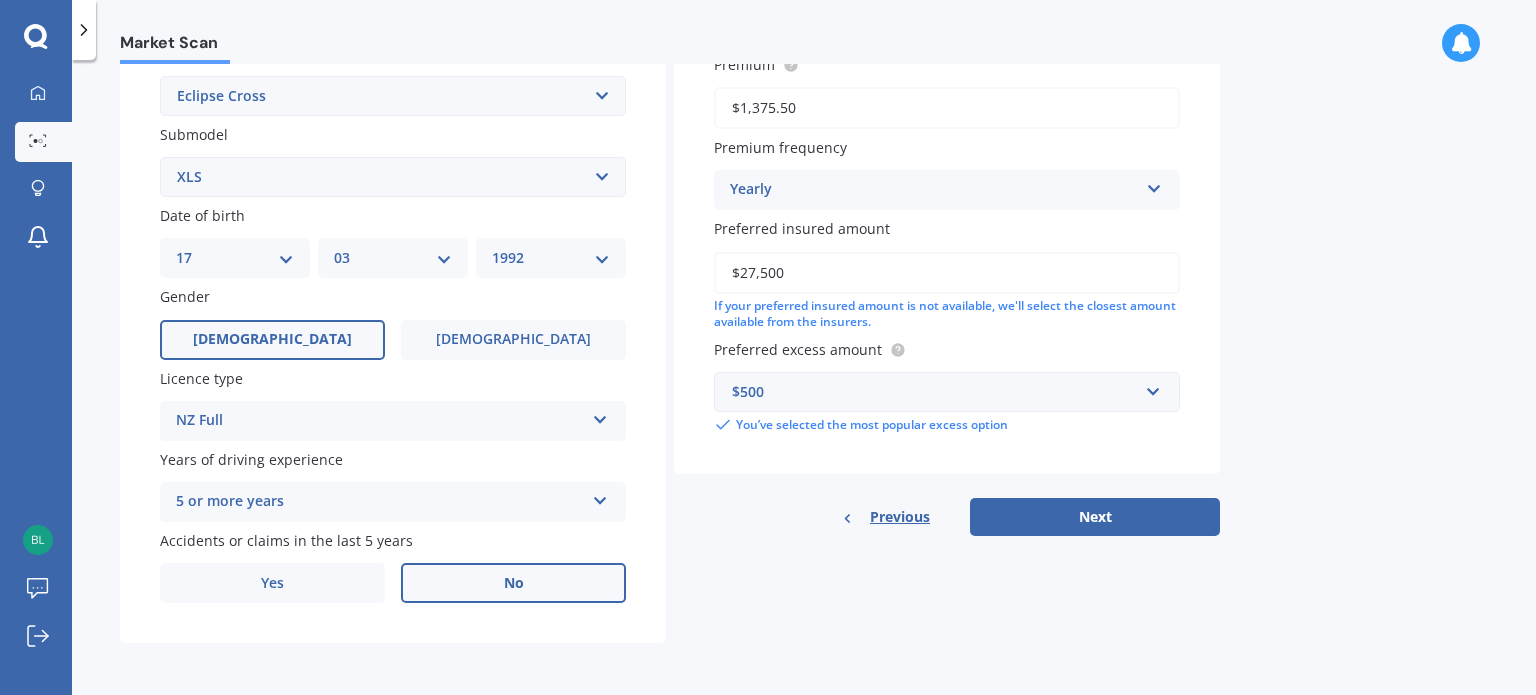 click on "Next" at bounding box center [1095, 517] 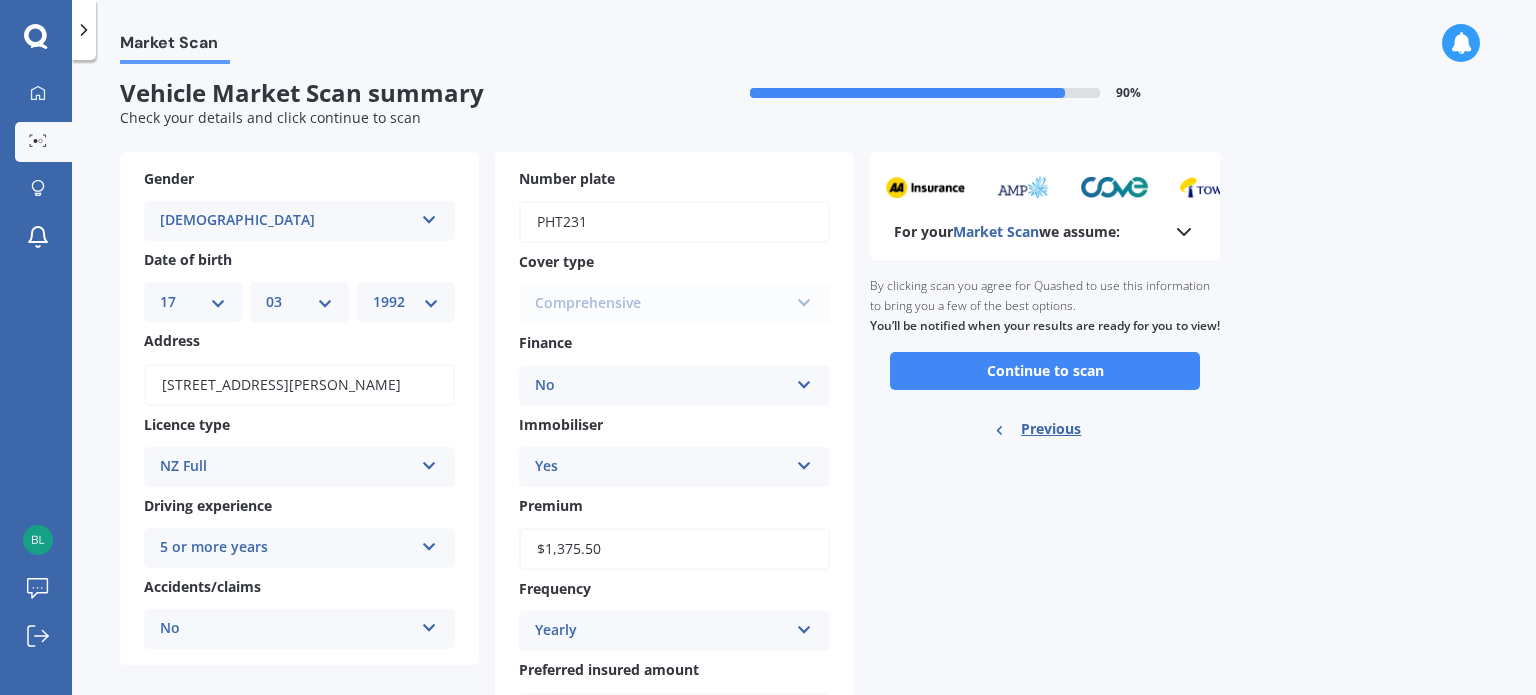 scroll, scrollTop: 0, scrollLeft: 0, axis: both 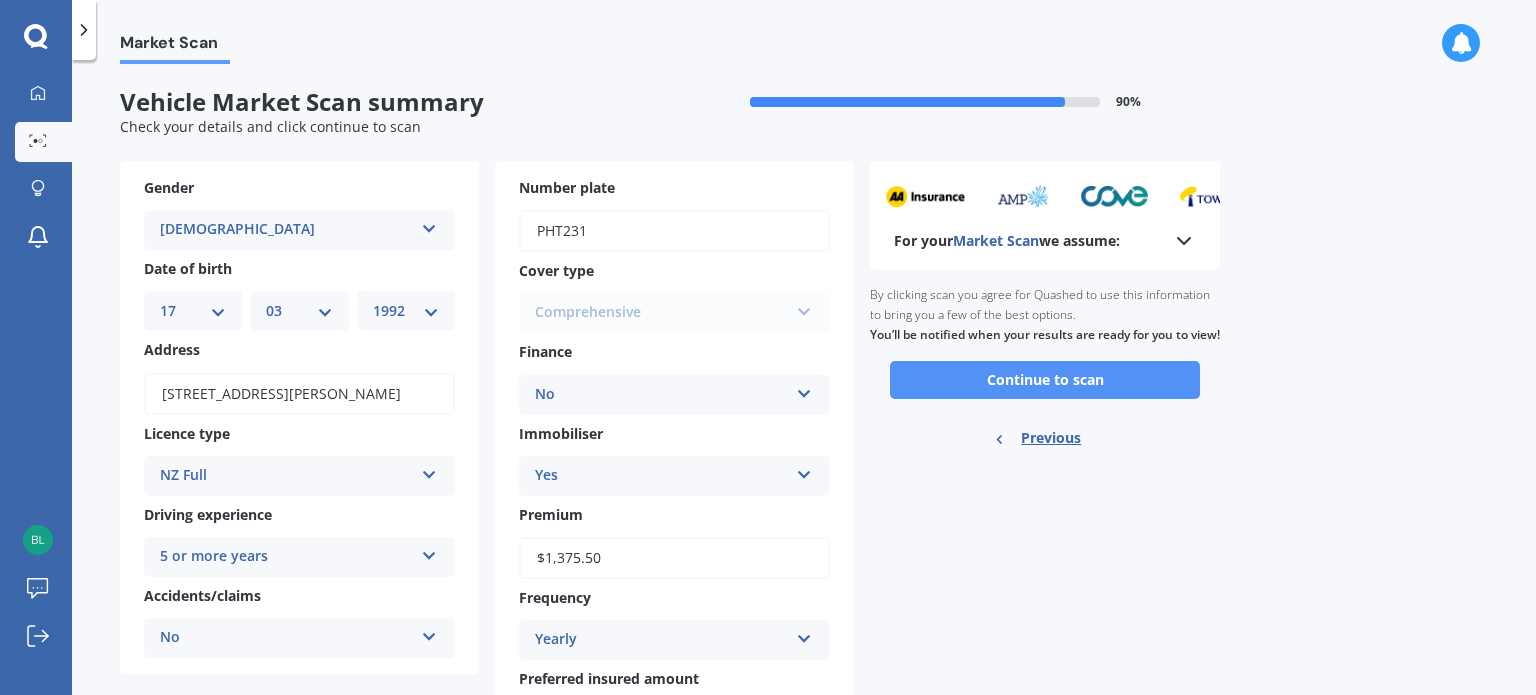 click on "Continue to scan" at bounding box center (1045, 380) 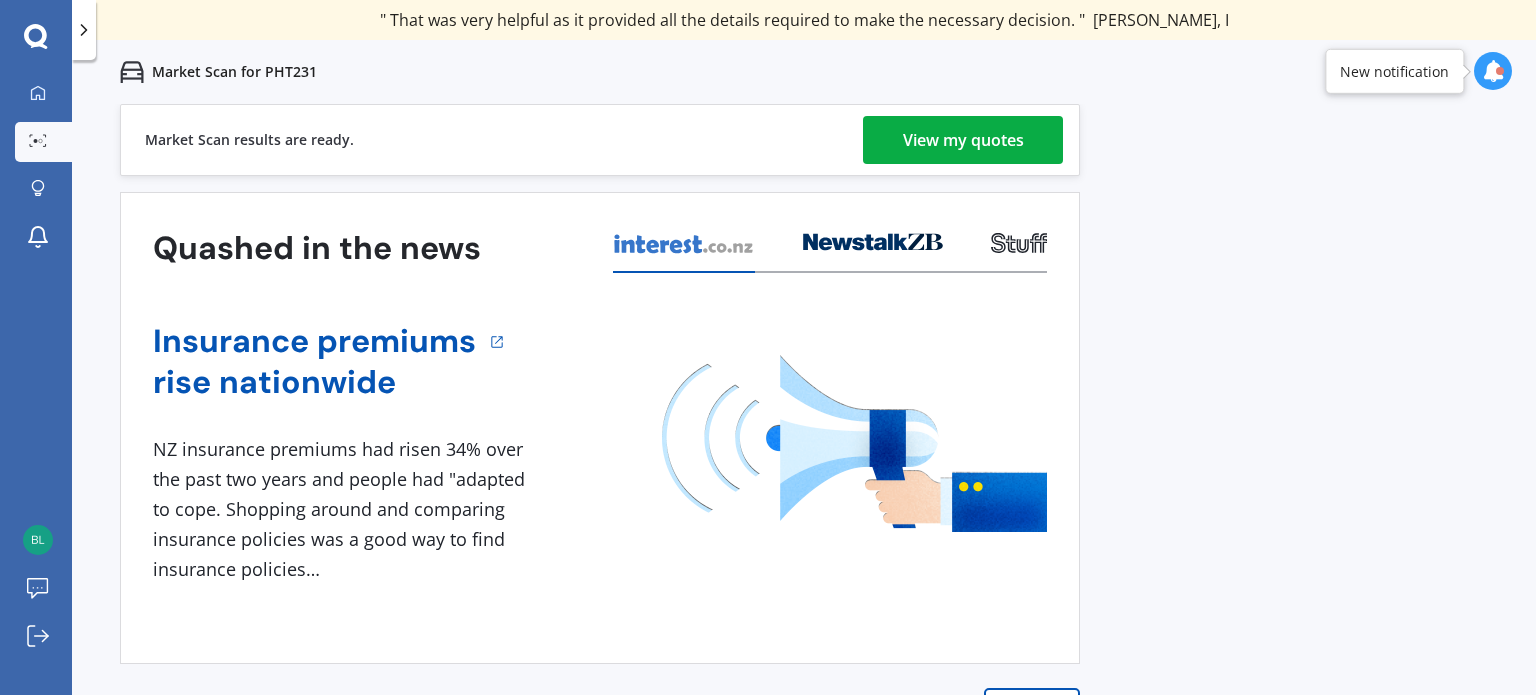 click on "View my quotes" at bounding box center (963, 140) 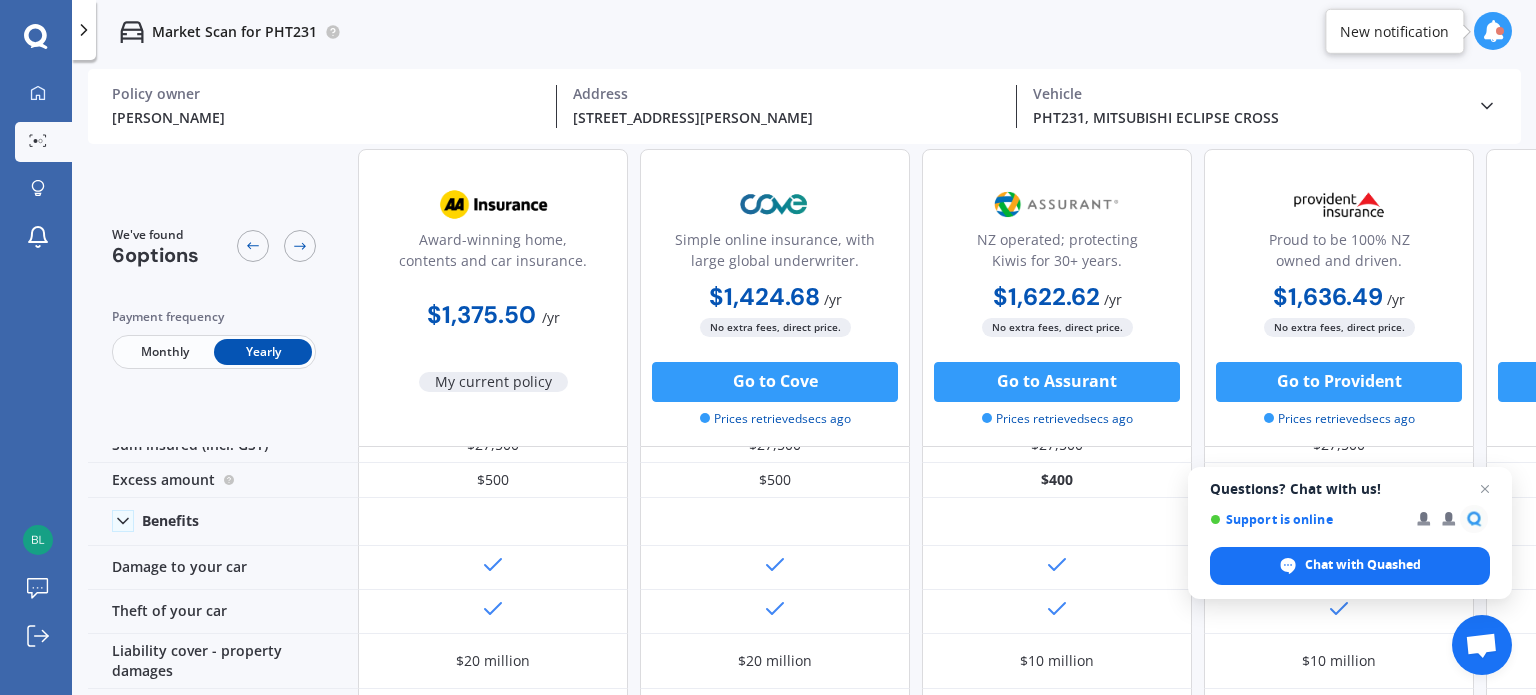 scroll, scrollTop: 0, scrollLeft: 0, axis: both 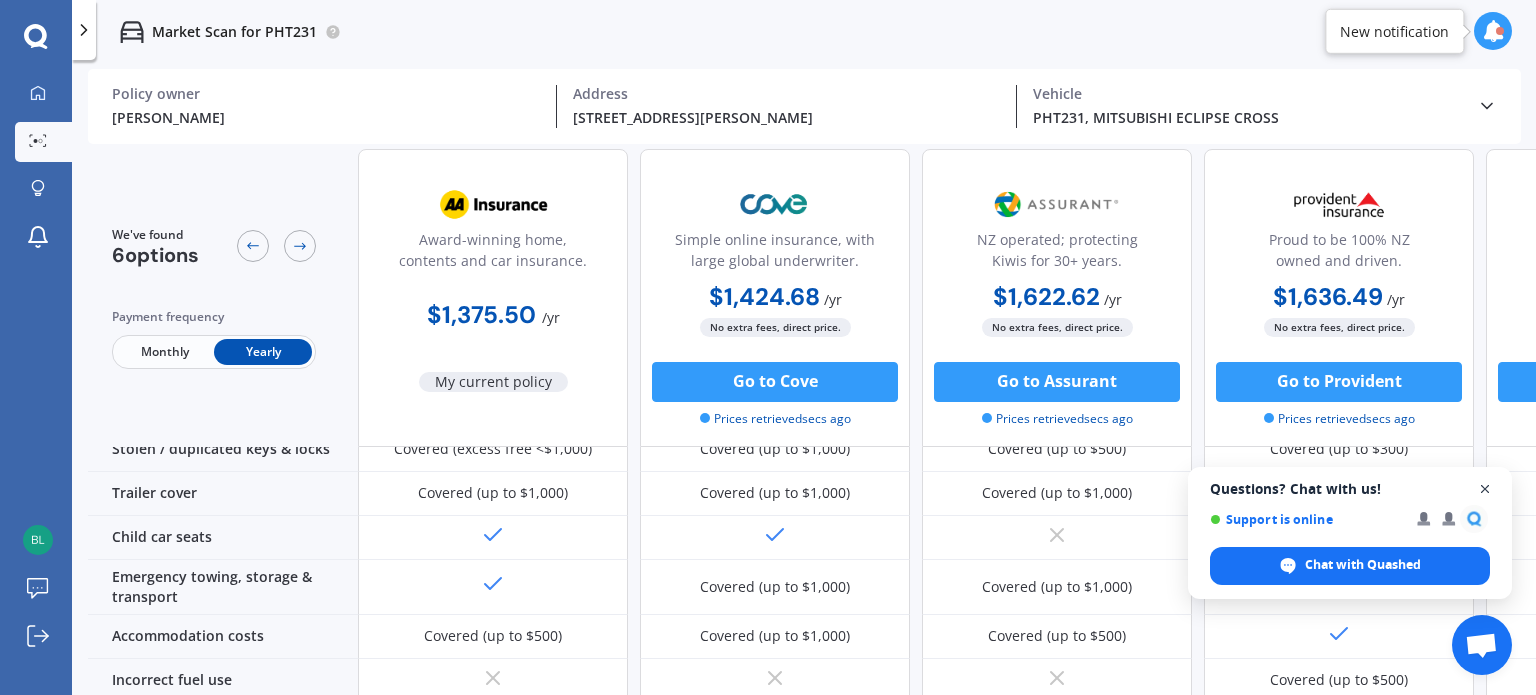 click at bounding box center (1485, 489) 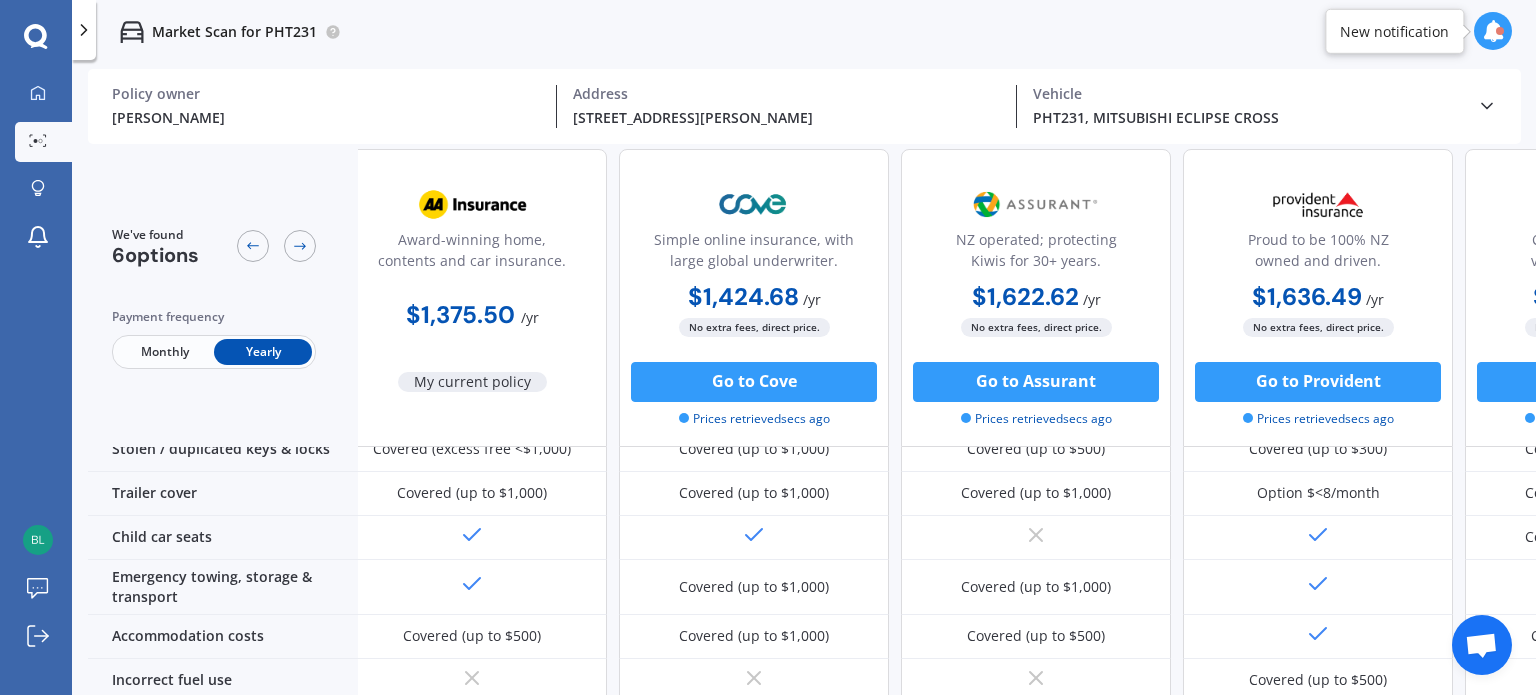 scroll, scrollTop: 375, scrollLeft: 0, axis: vertical 